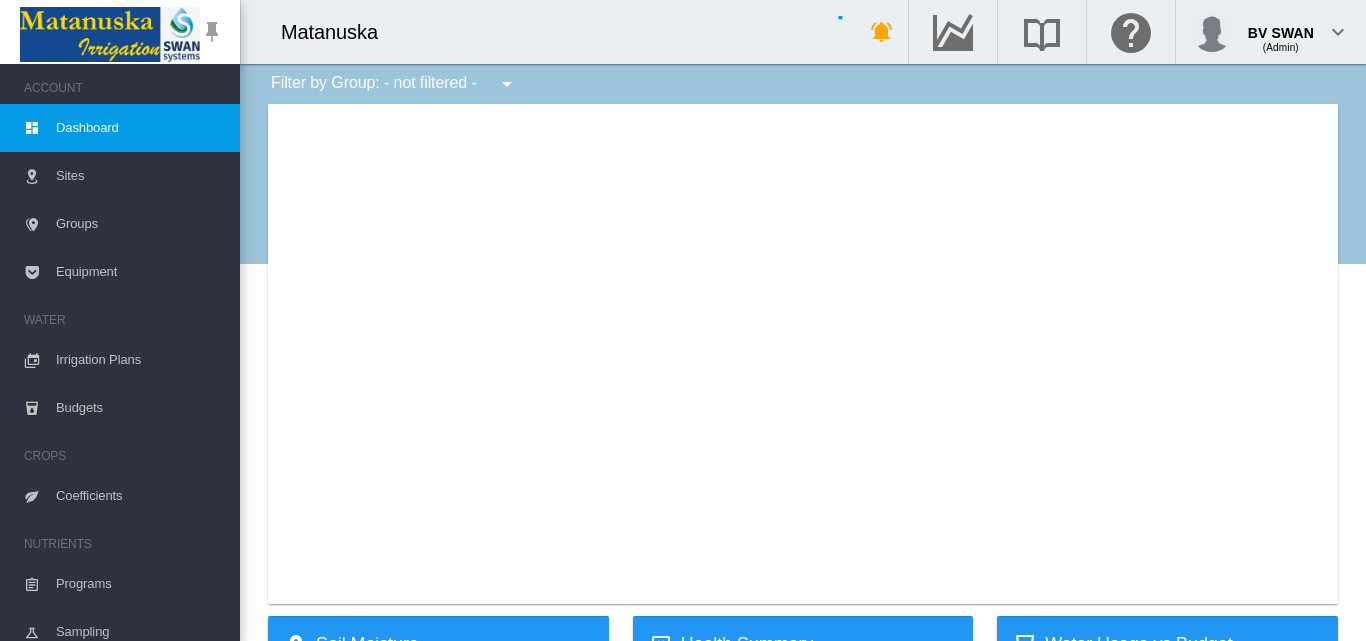 type on "**********" 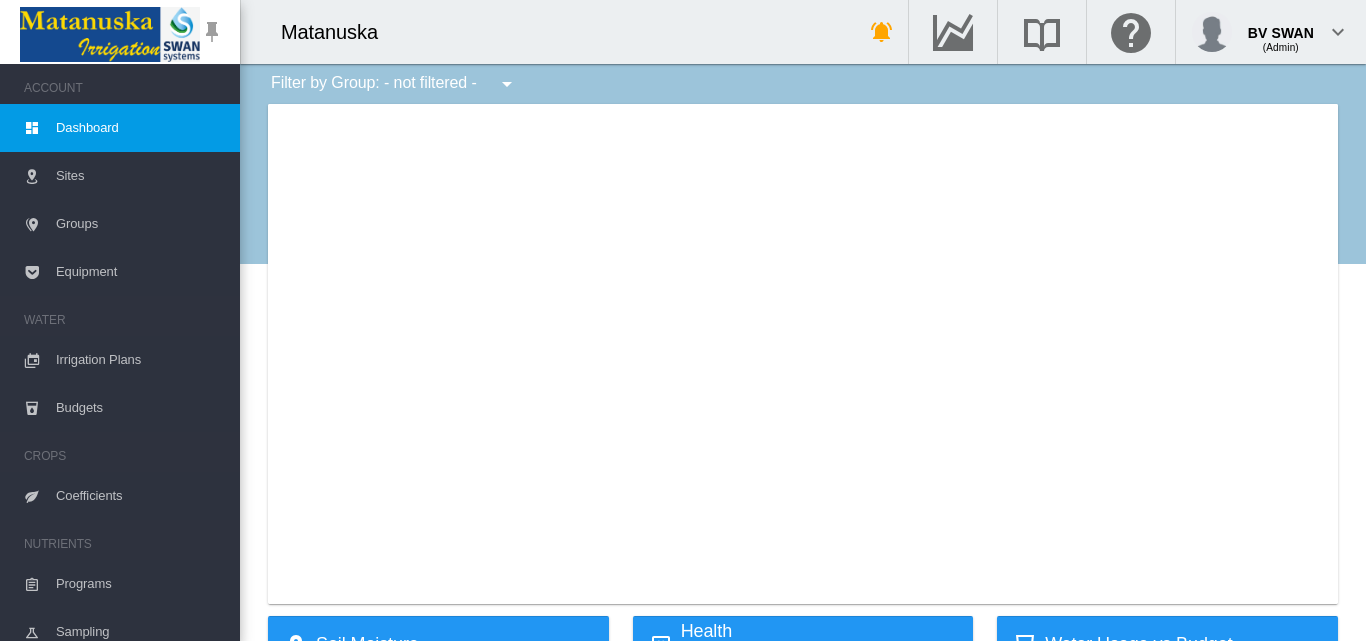 scroll, scrollTop: 0, scrollLeft: 0, axis: both 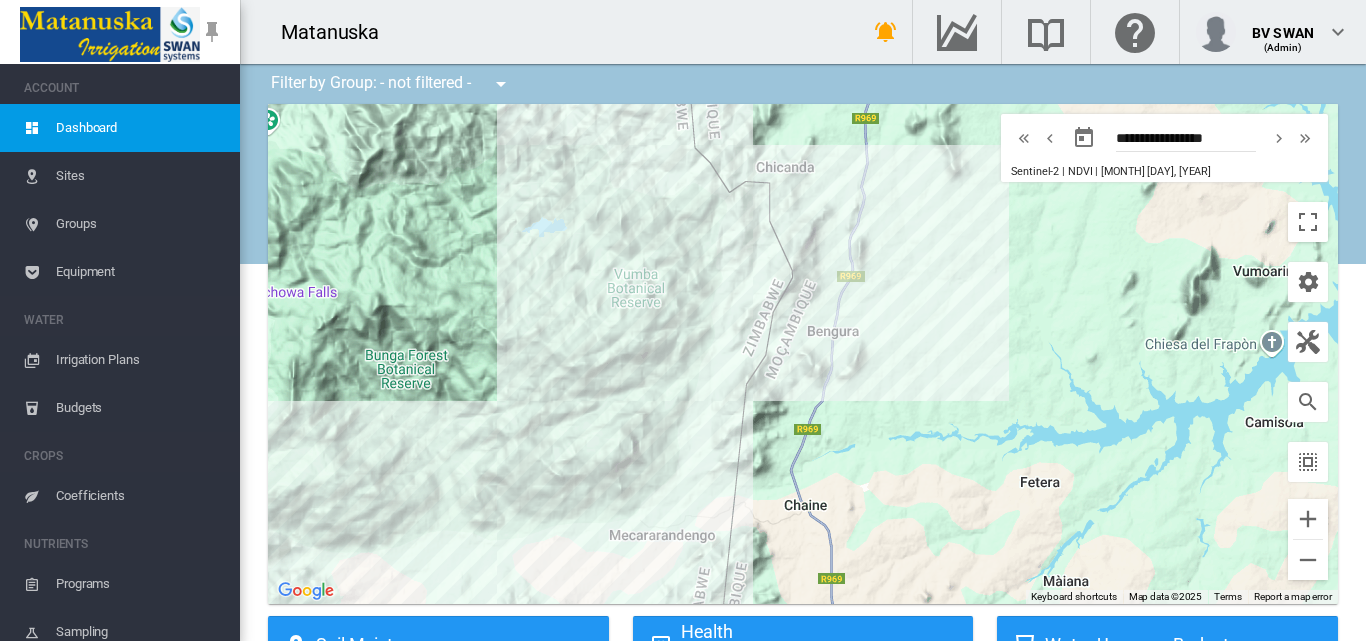 click on "Equipment" at bounding box center (140, 272) 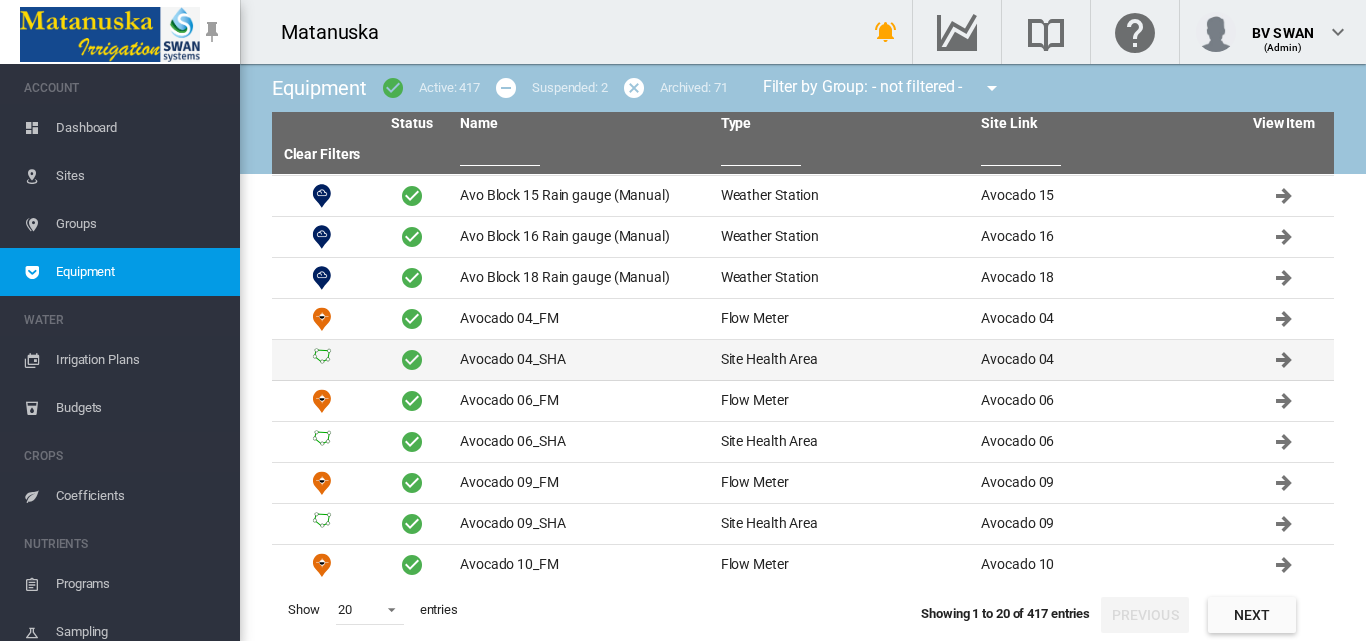 scroll, scrollTop: 200, scrollLeft: 0, axis: vertical 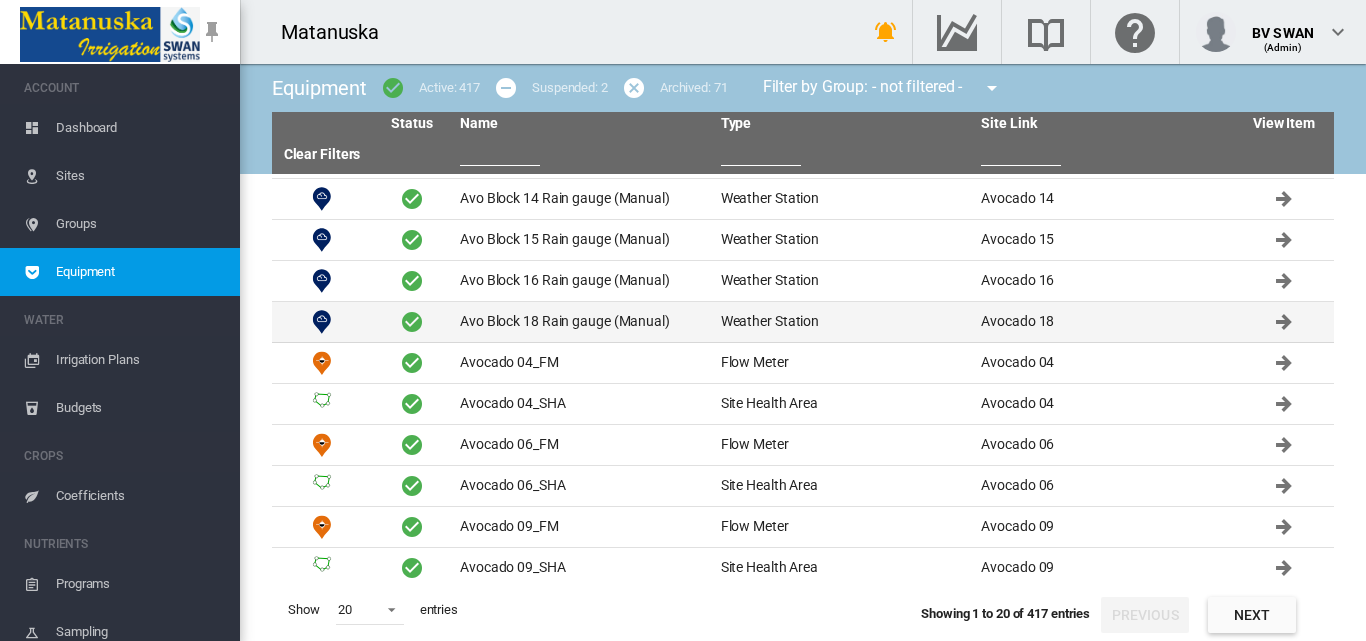 click on "Avo Block 18 Rain gauge (Manual)" at bounding box center (582, 322) 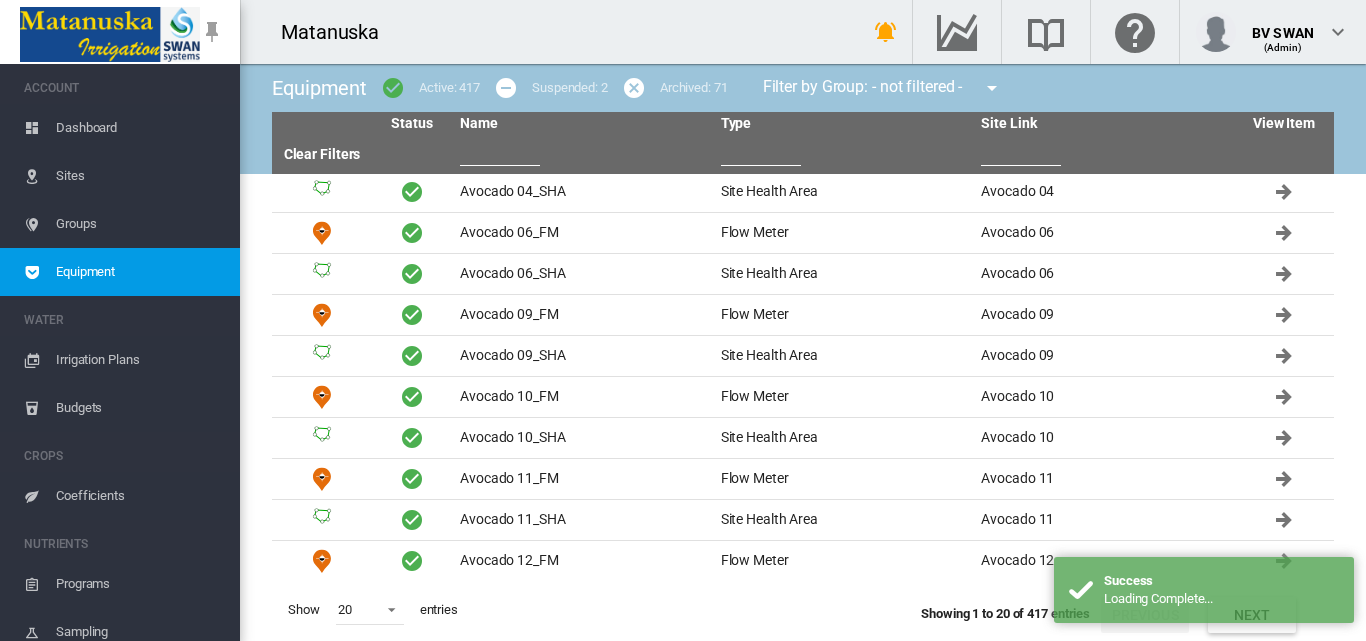 scroll, scrollTop: 415, scrollLeft: 0, axis: vertical 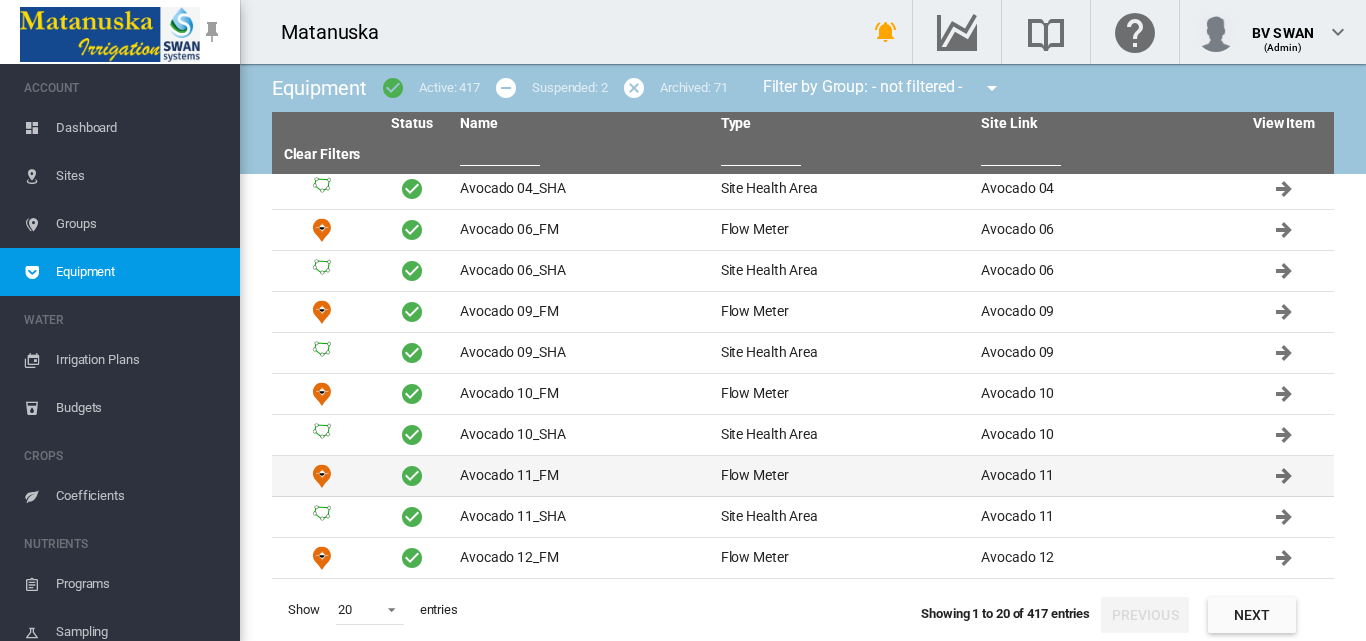 click on "Avocado 11_FM" at bounding box center [582, 476] 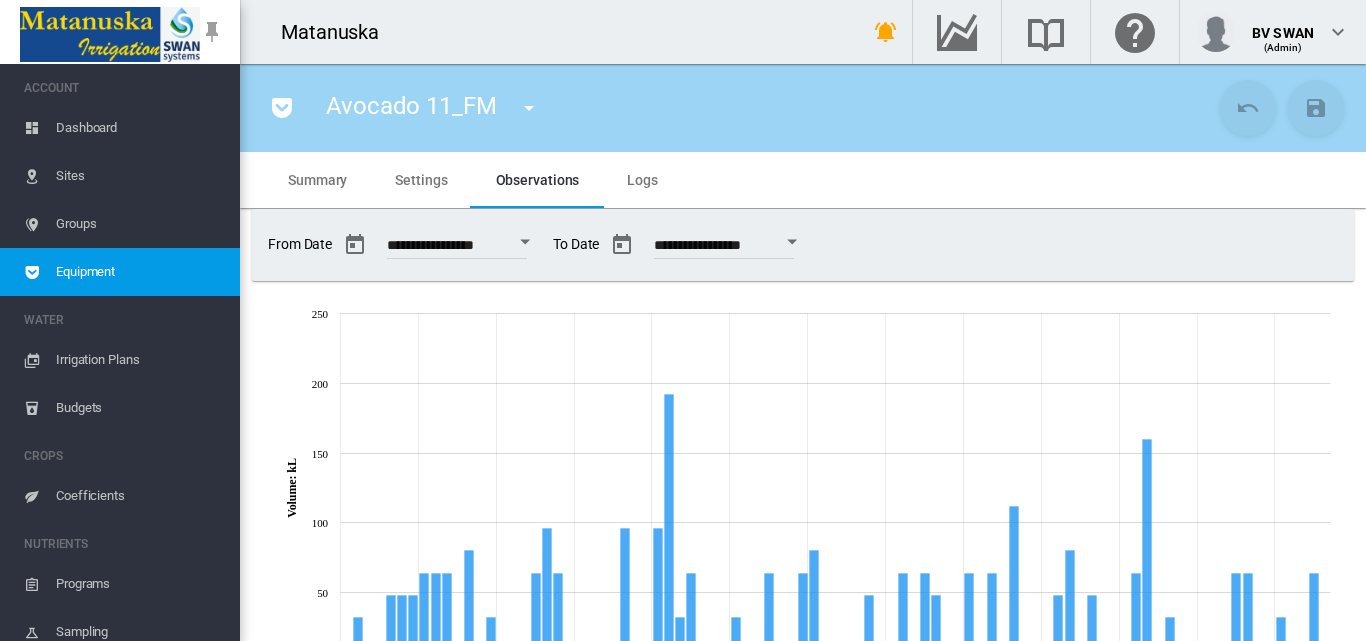 click on "Settings" at bounding box center (421, 180) 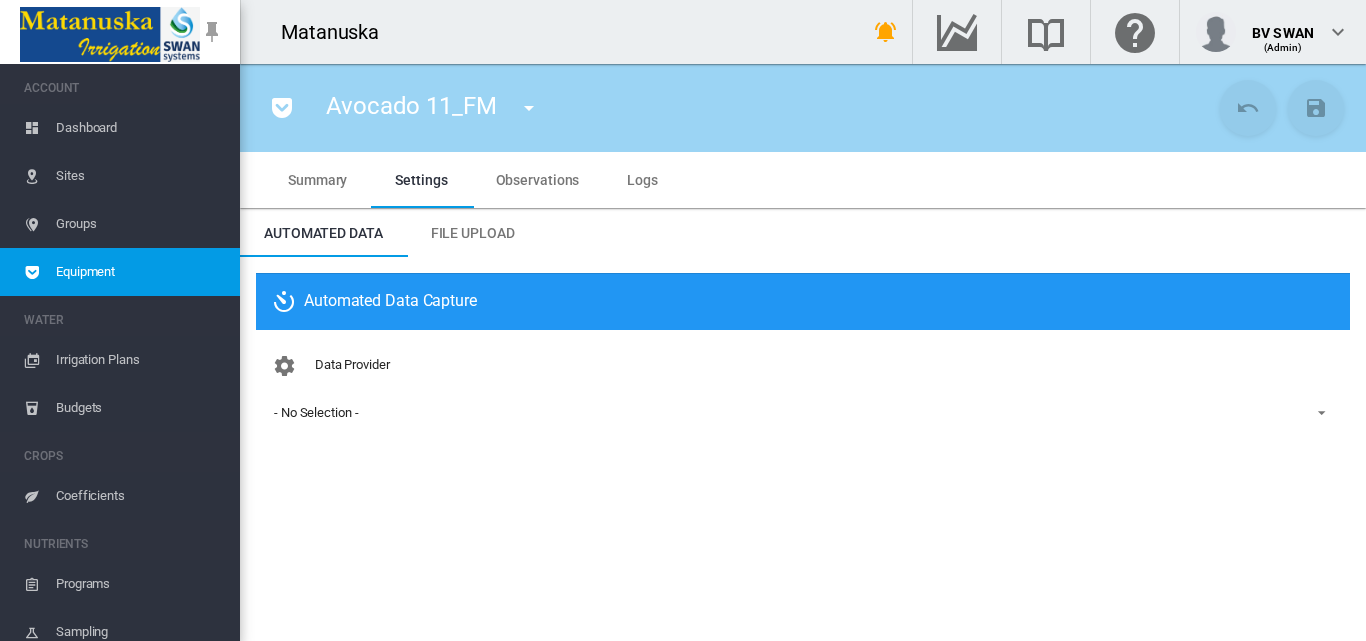 click on "File Upload" at bounding box center (473, 233) 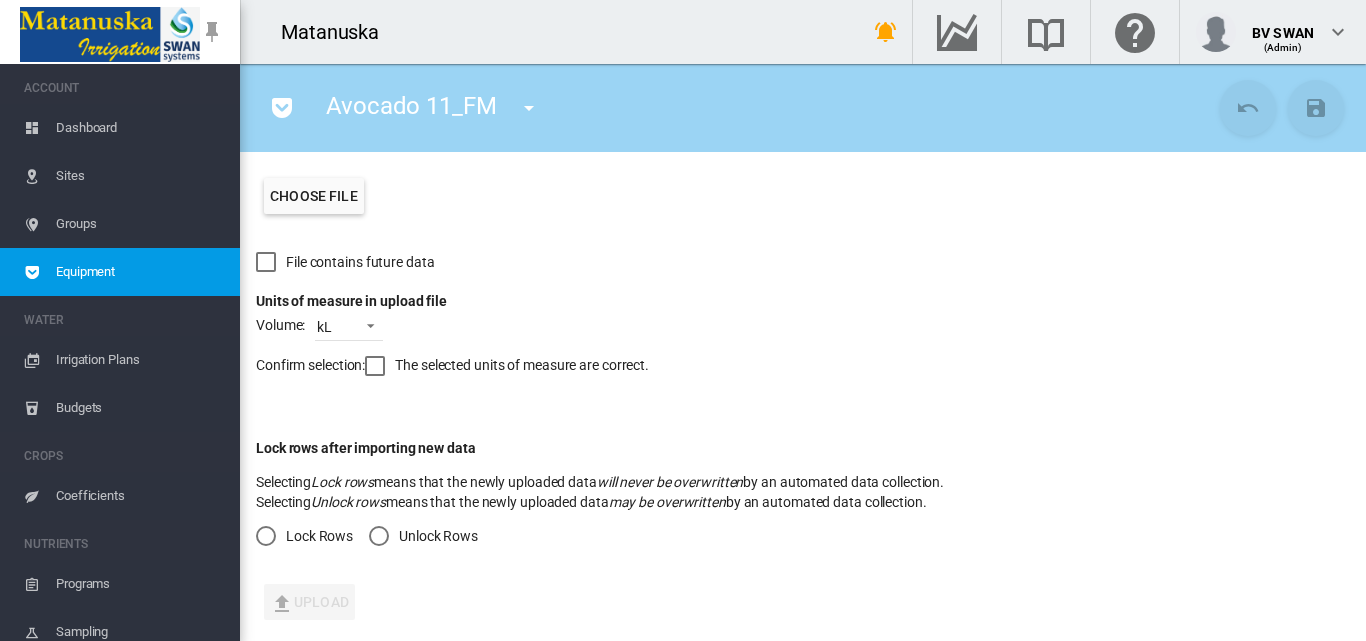 scroll, scrollTop: 406, scrollLeft: 0, axis: vertical 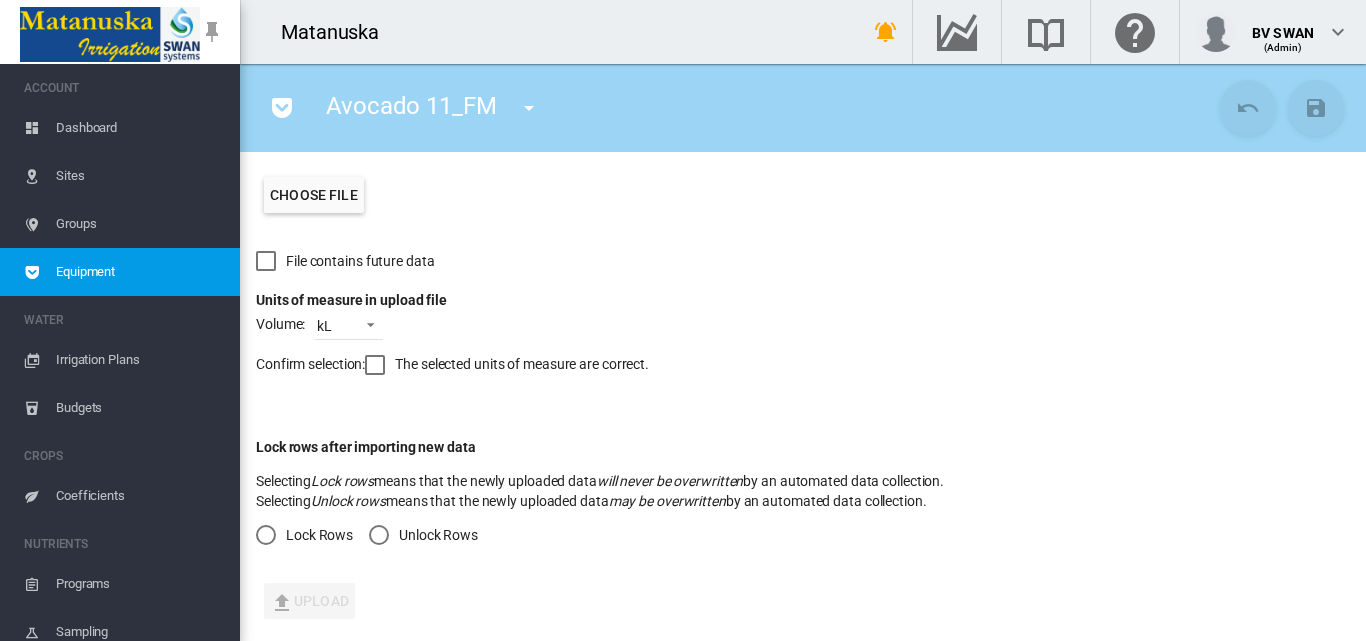 click at bounding box center (379, 535) 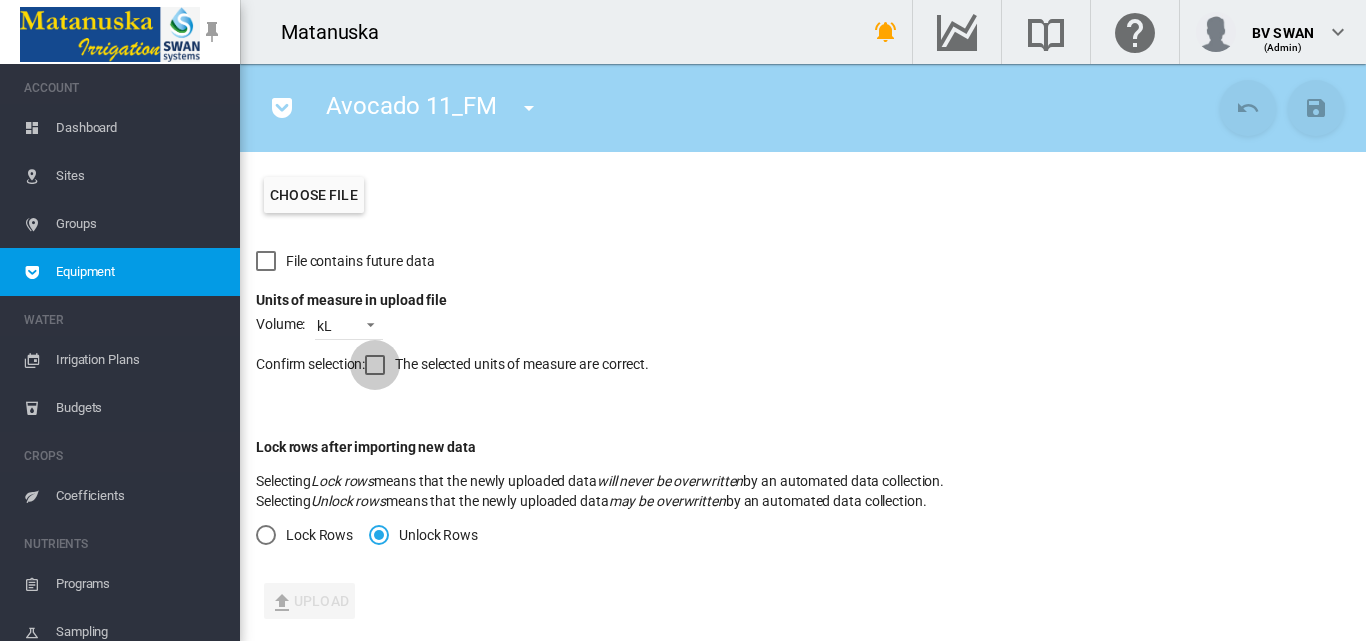 click at bounding box center (375, 365) 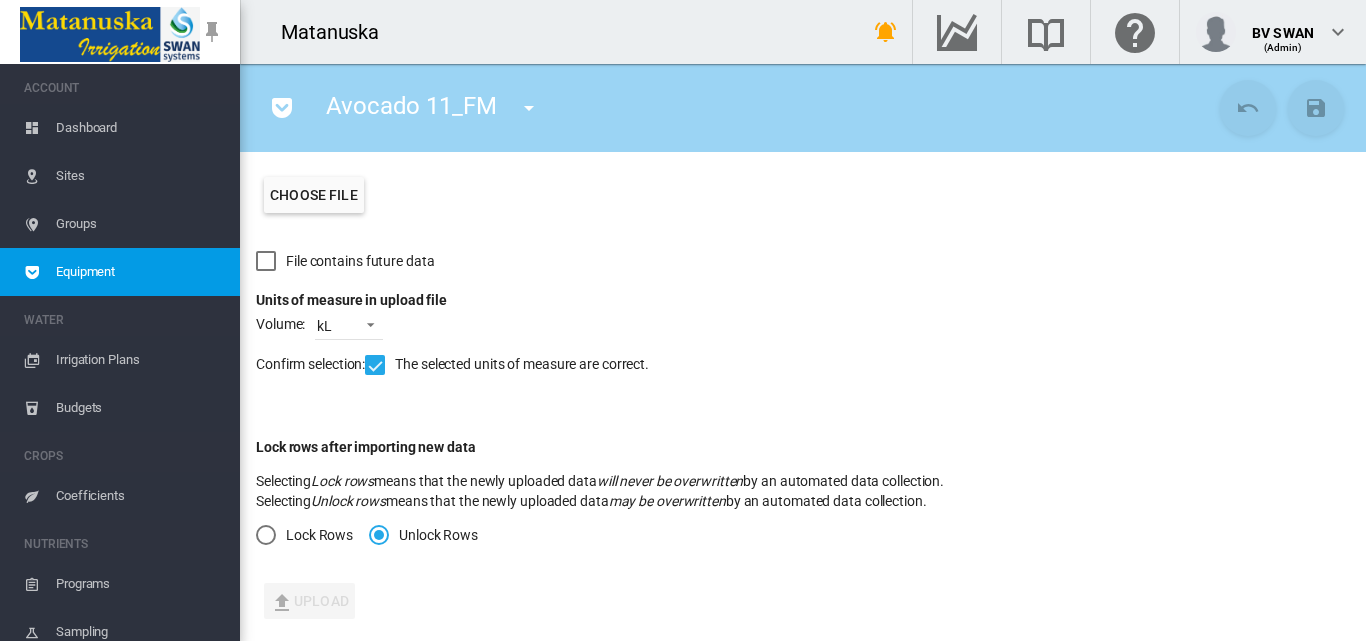 click on "Choose file" at bounding box center [314, 195] 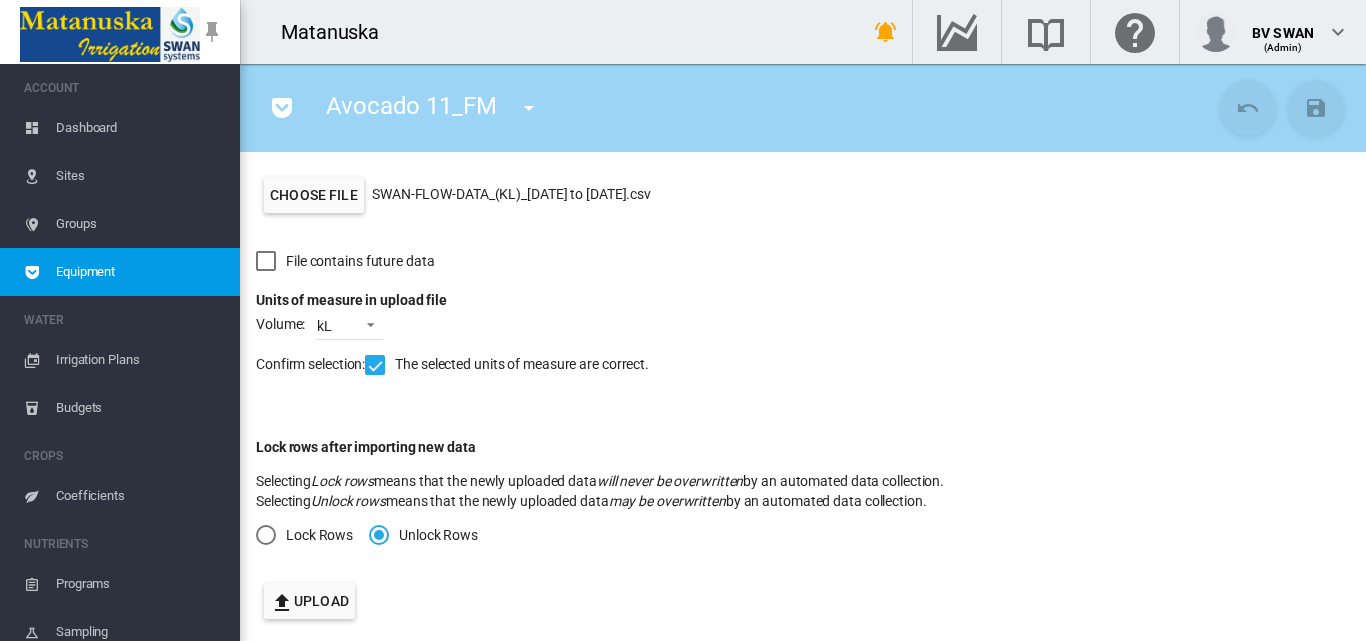 click on "Upload" at bounding box center [309, 601] 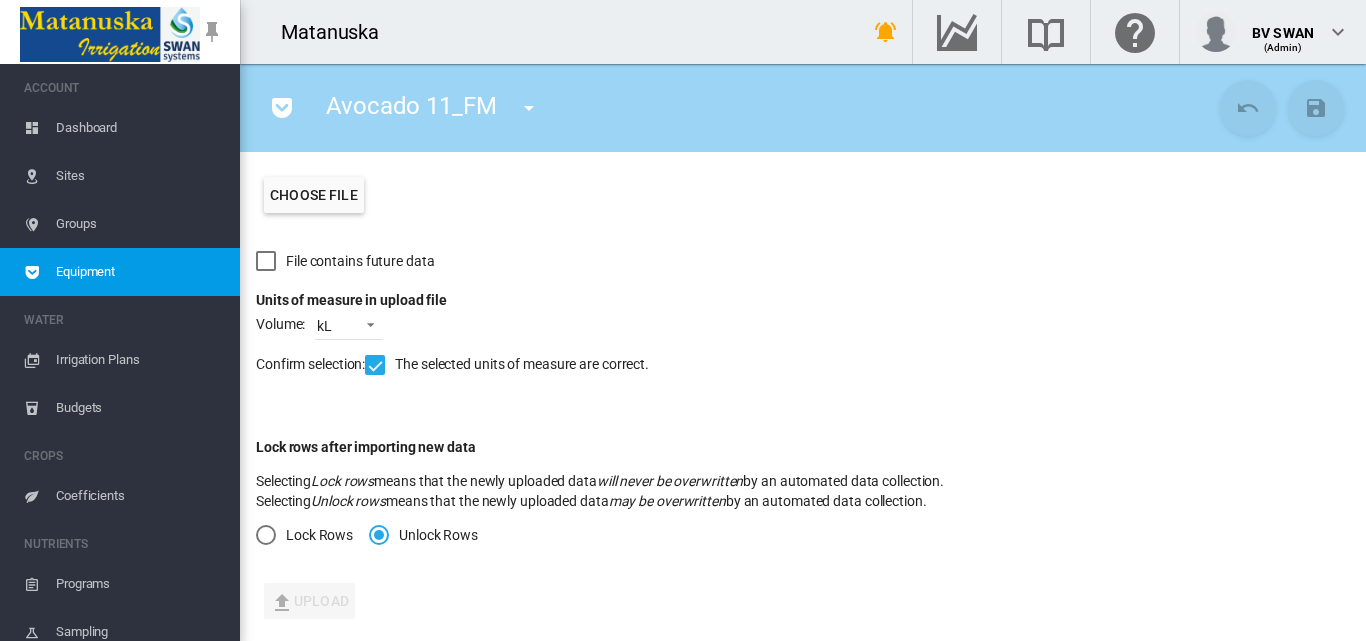 drag, startPoint x: 93, startPoint y: 109, endPoint x: 95, endPoint y: 121, distance: 12.165525 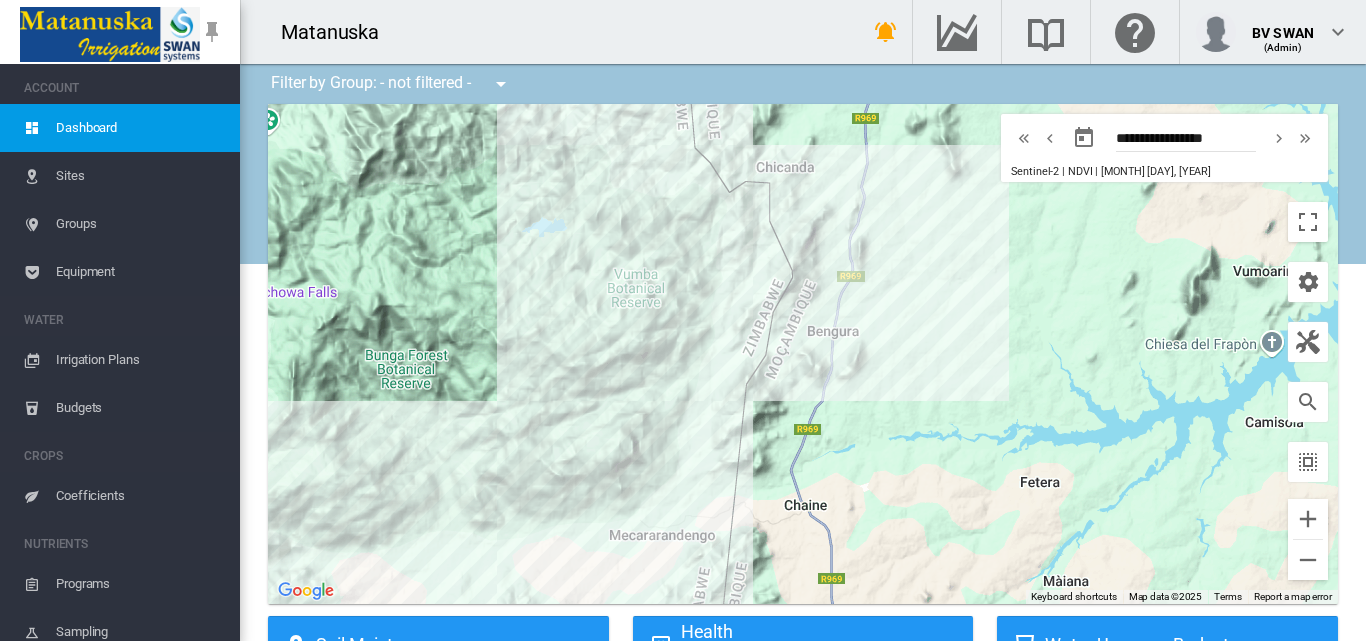 click on "Sites" at bounding box center (140, 176) 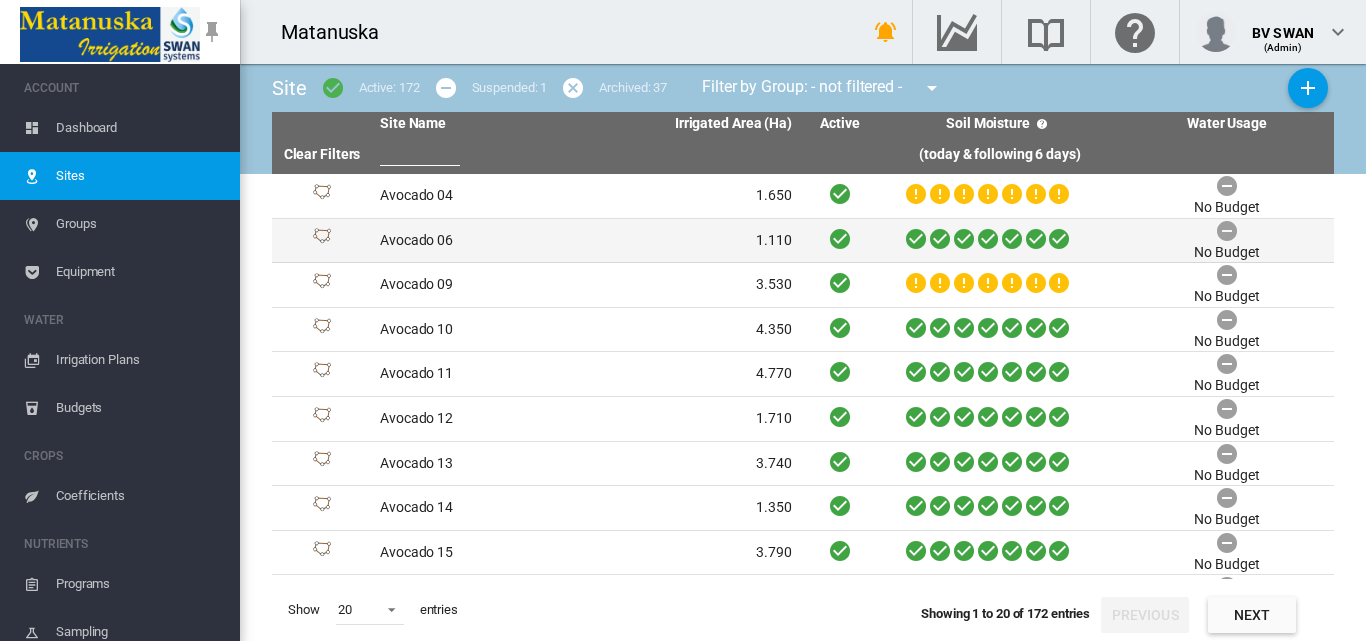 click on "1.110" at bounding box center [693, 241] 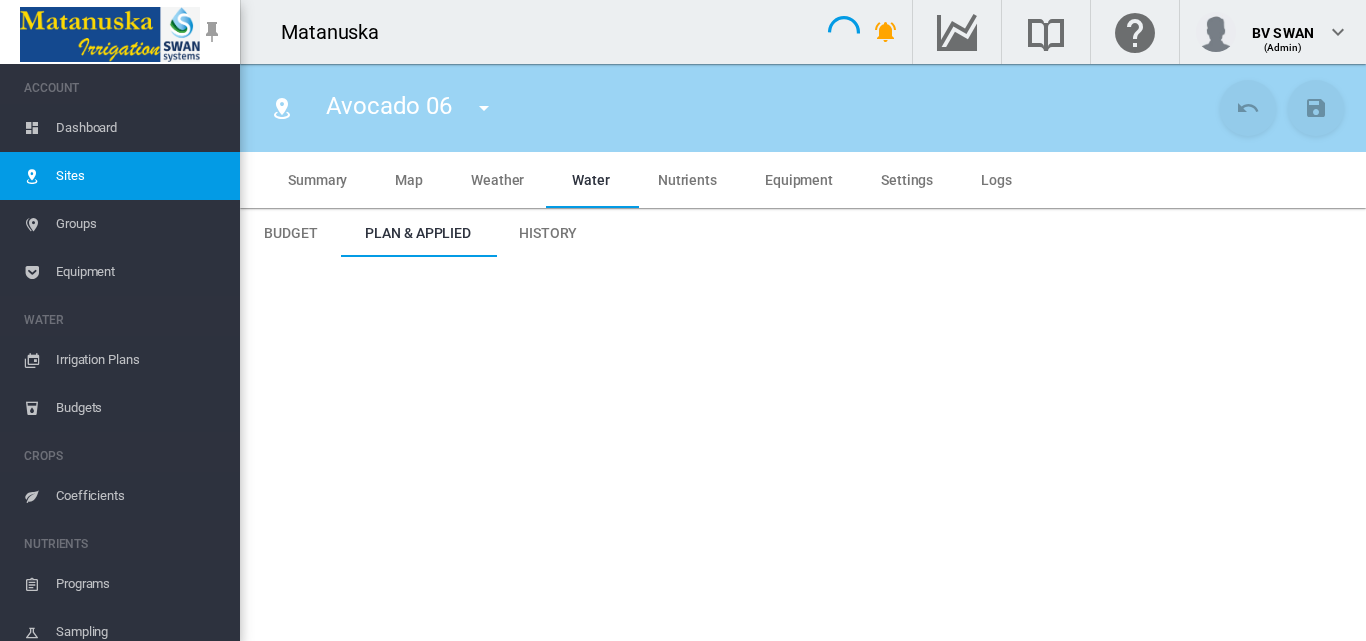 type on "**********" 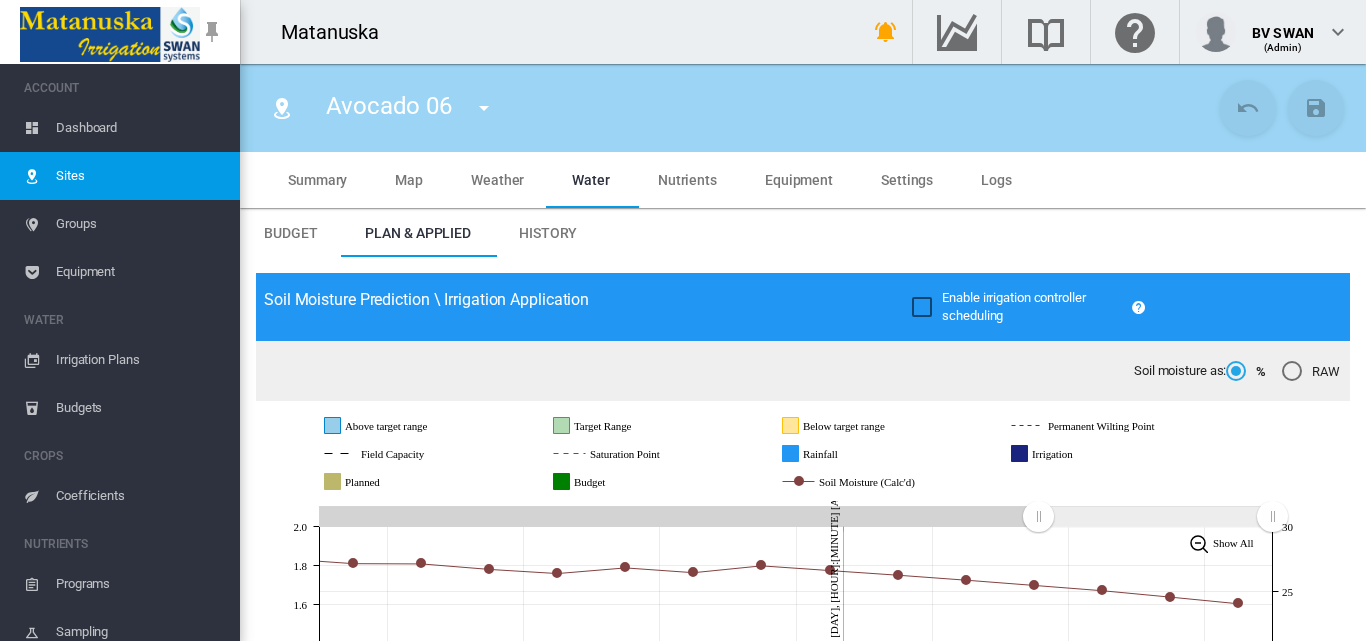 scroll, scrollTop: 400, scrollLeft: 0, axis: vertical 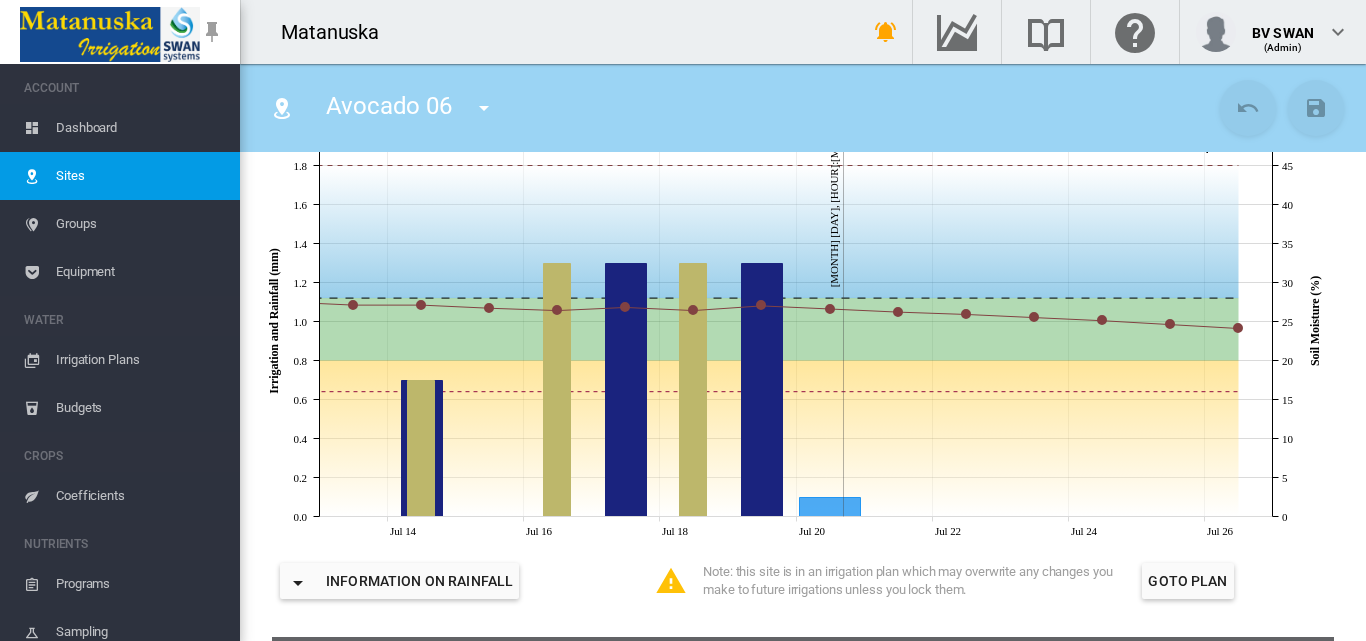 click at bounding box center (484, 108) 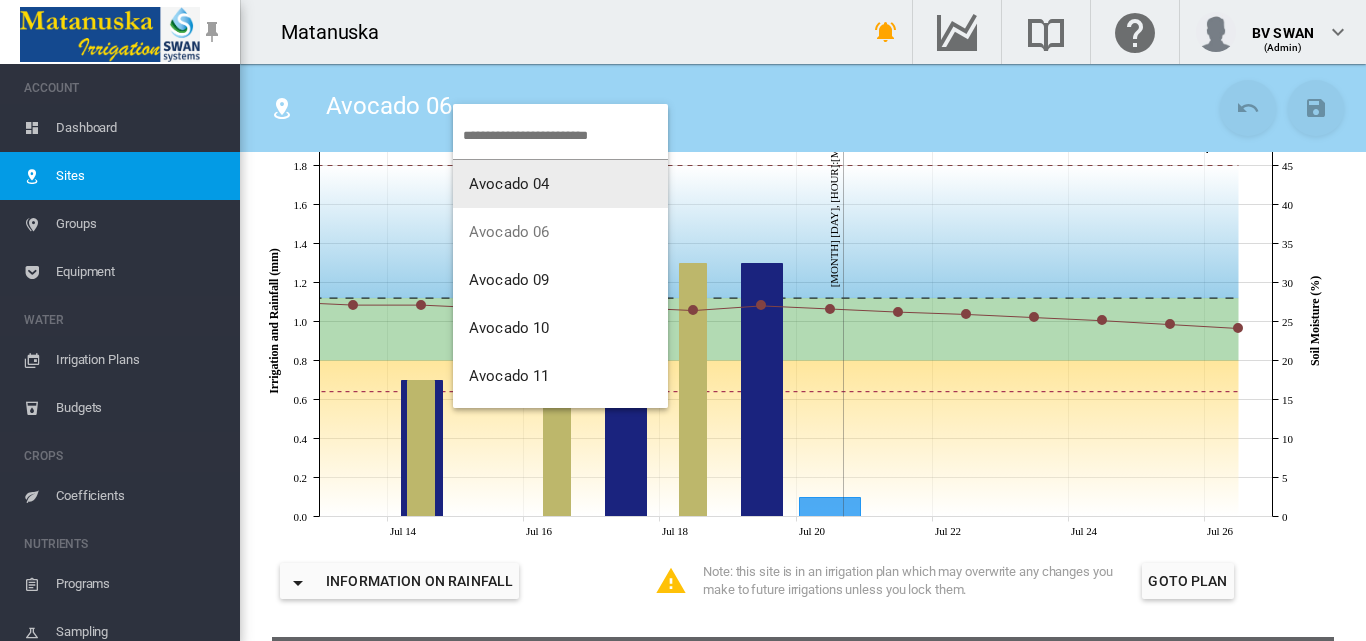 click at bounding box center [683, 320] 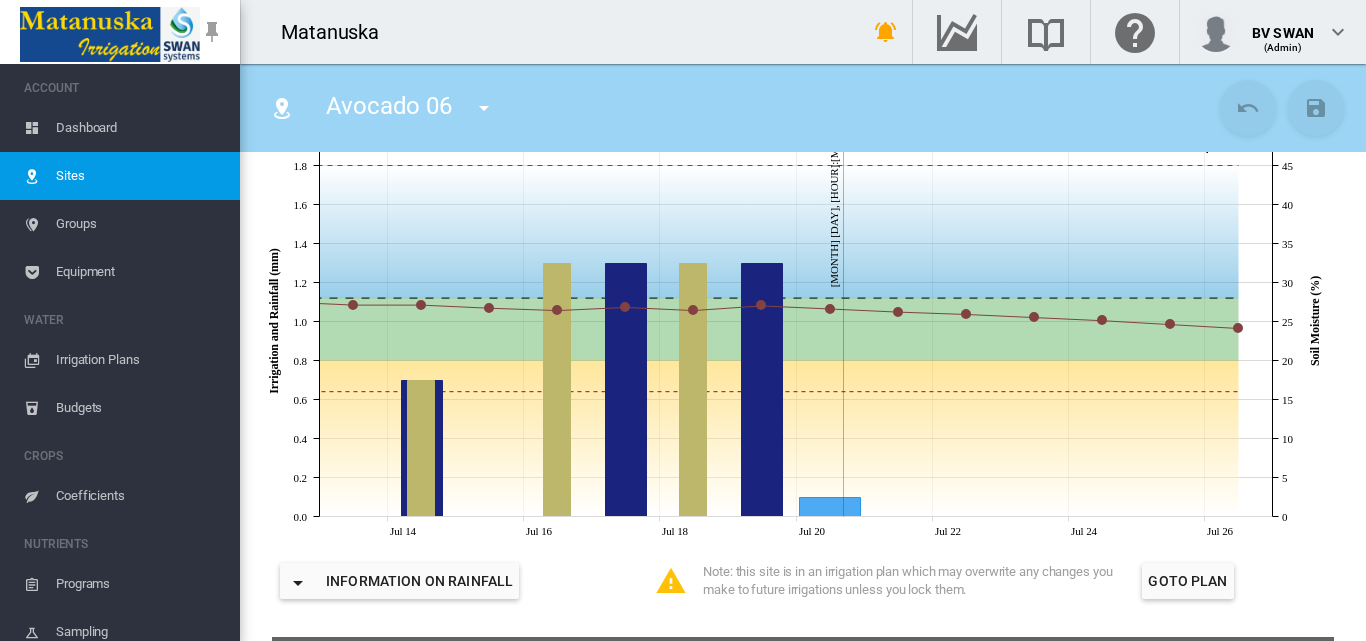 click on "Irrigation Plans" at bounding box center (140, 360) 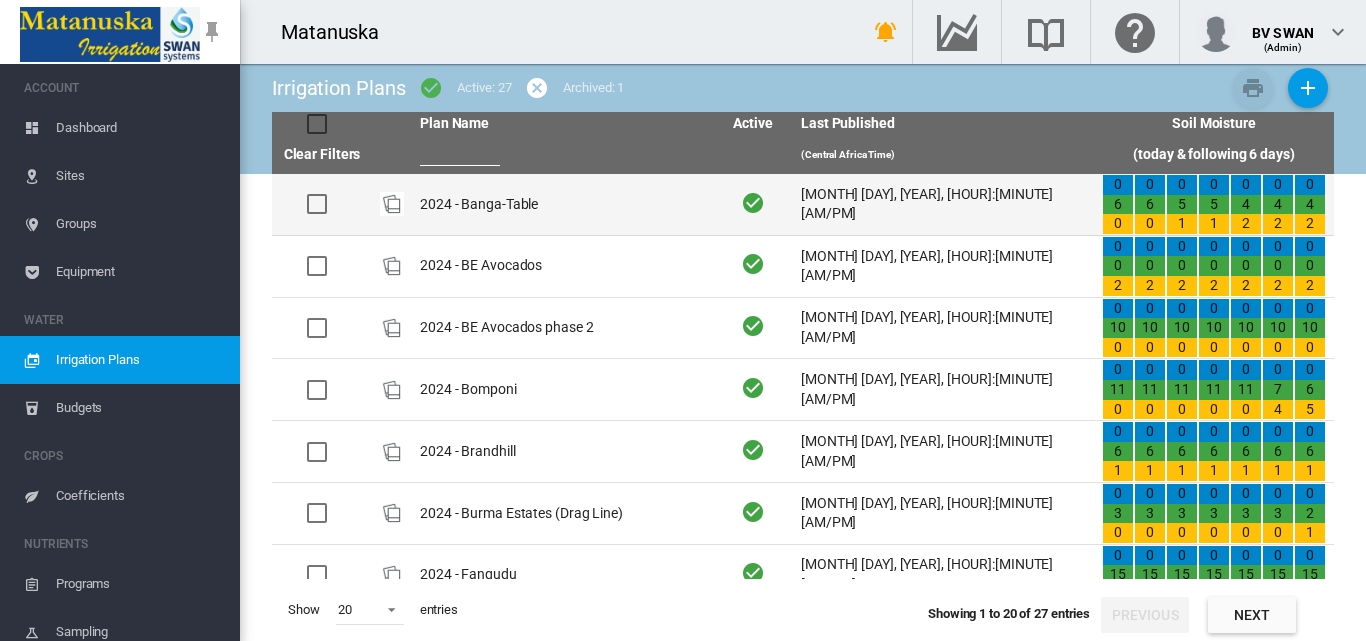 click on "2024 - Banga-Table" at bounding box center (562, 204) 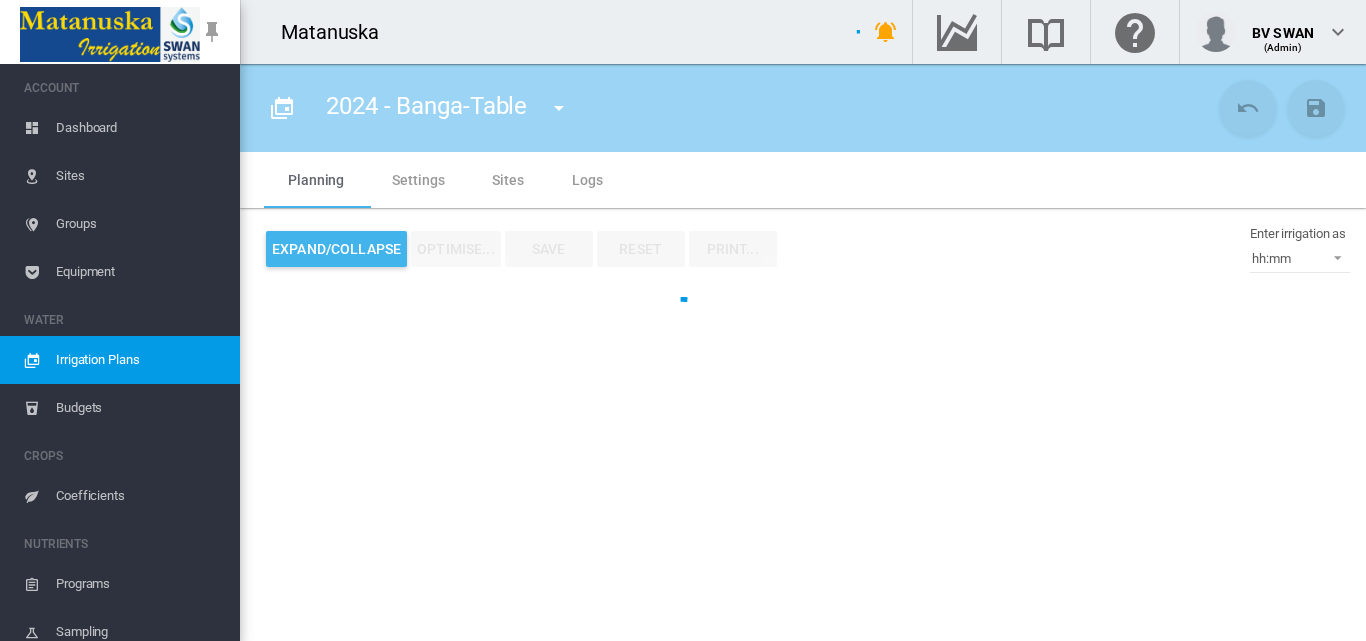 type on "**********" 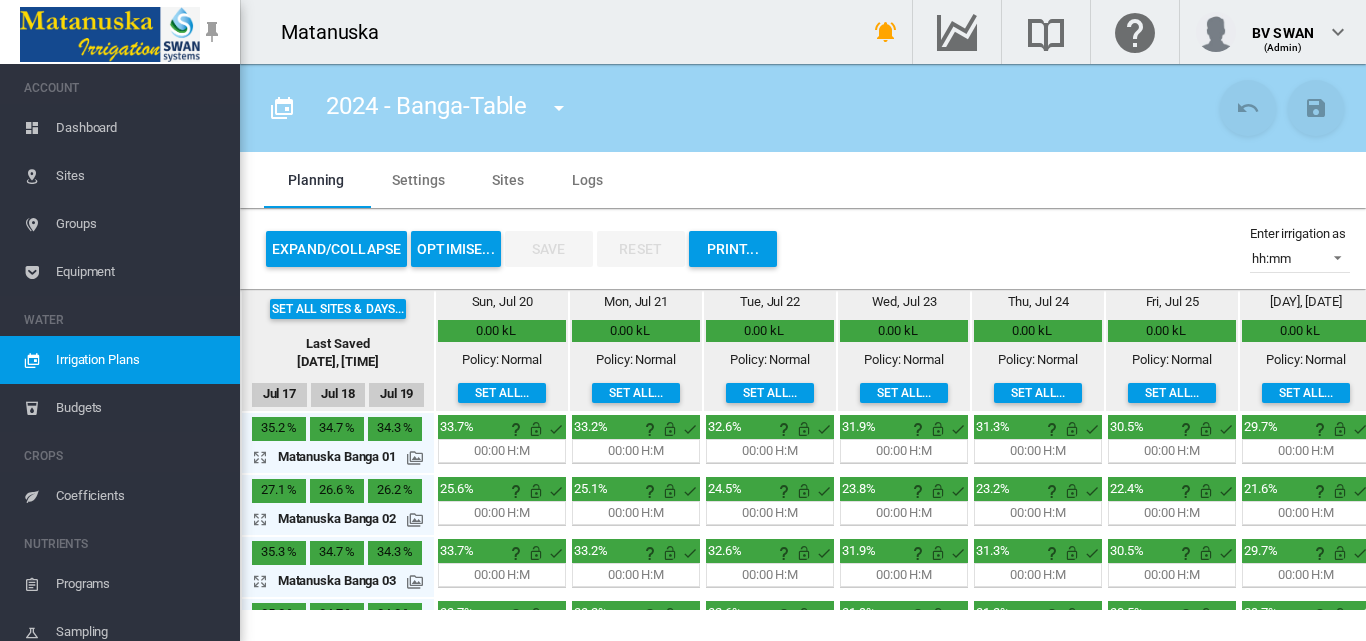 scroll, scrollTop: 0, scrollLeft: 0, axis: both 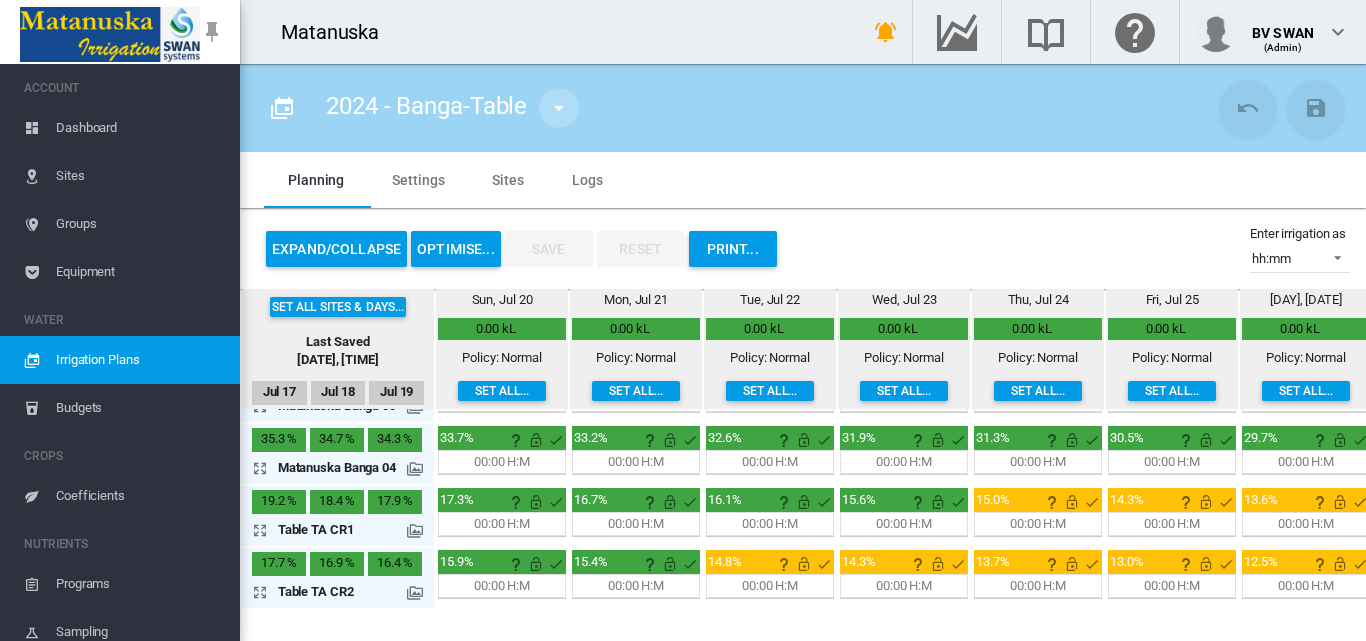 click at bounding box center (559, 108) 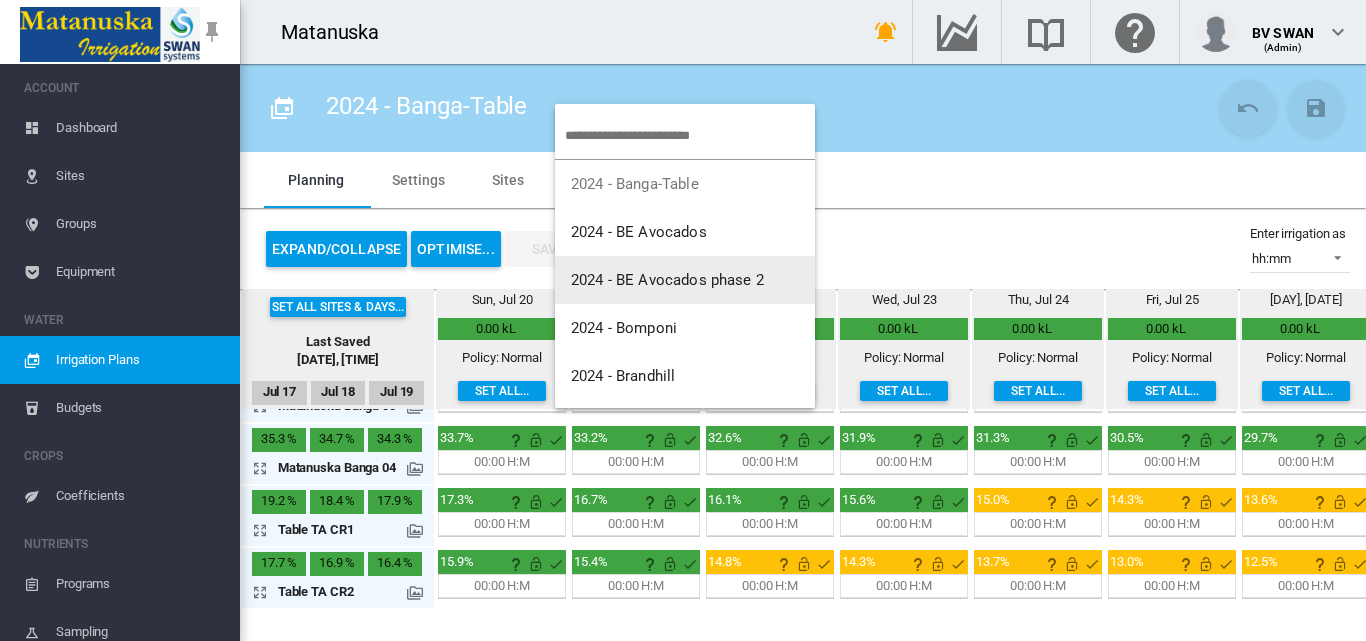click on "2024 - BE Avocados phase 2" at bounding box center [667, 280] 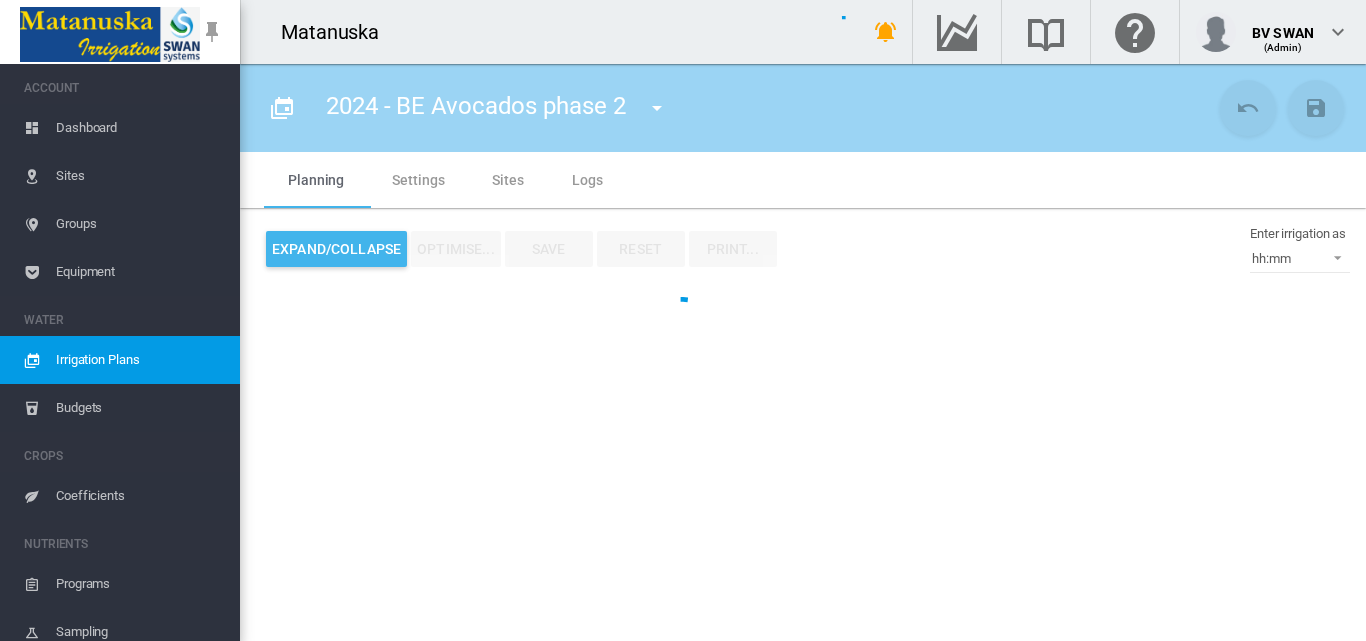 type on "**********" 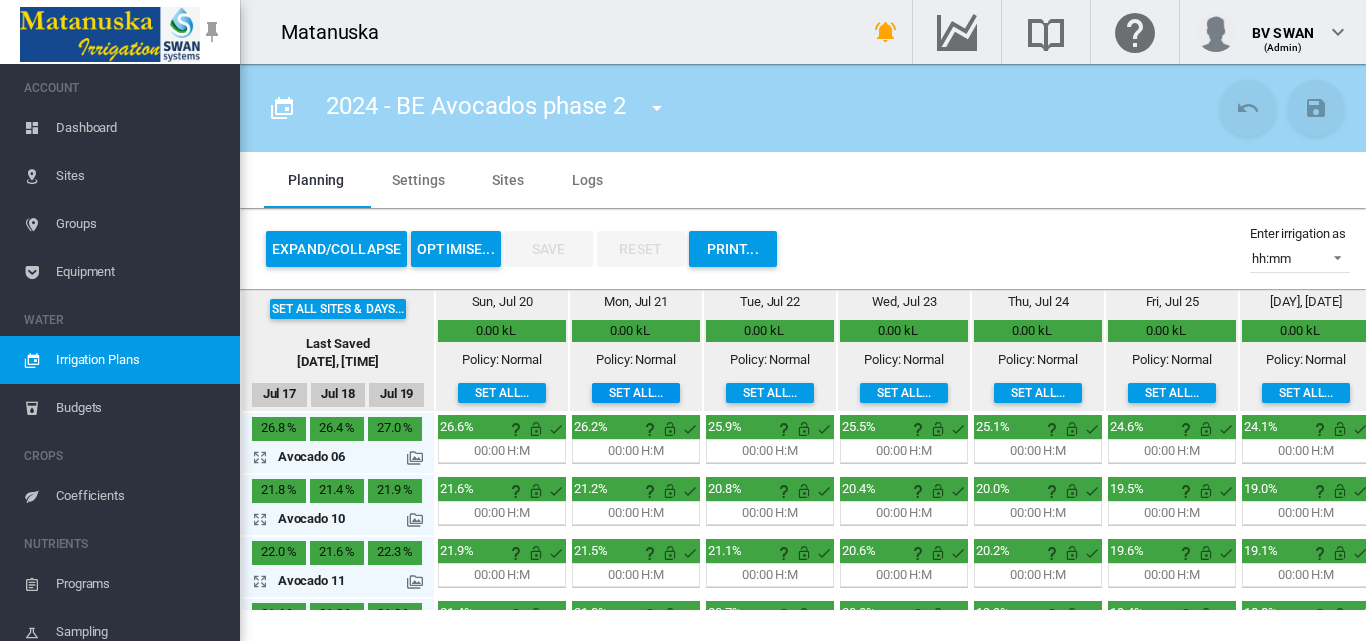 click on "Set all..." at bounding box center [636, 393] 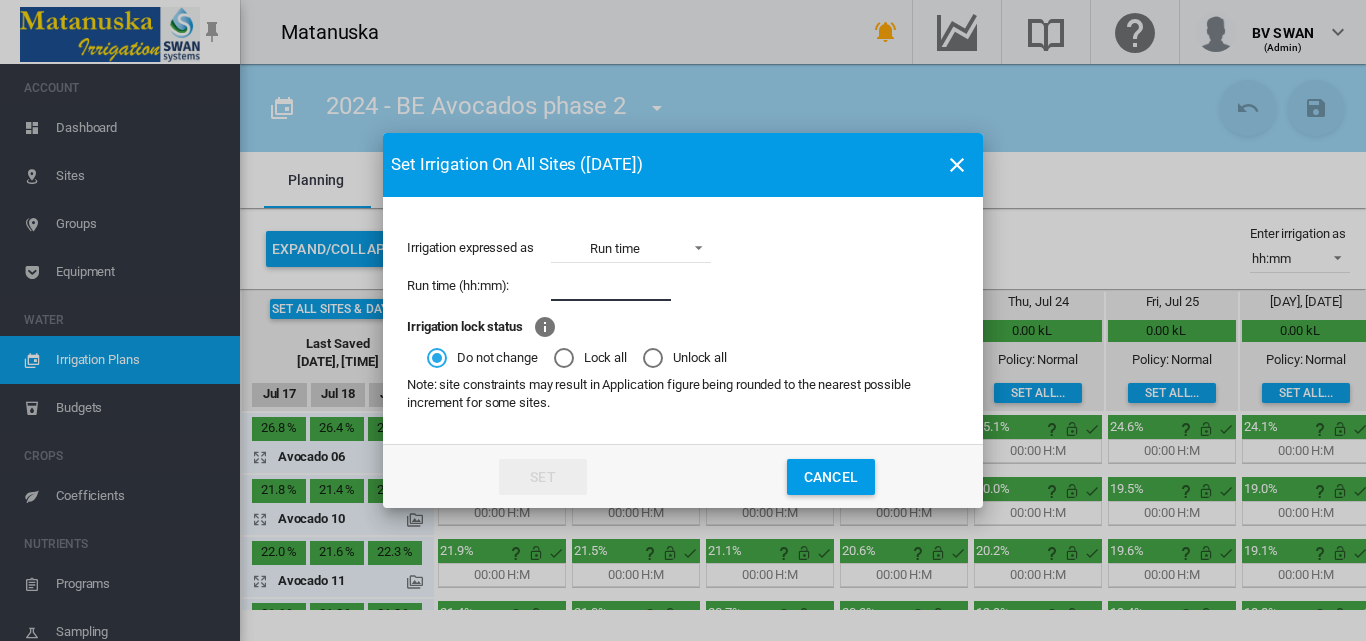 click at bounding box center [611, 286] 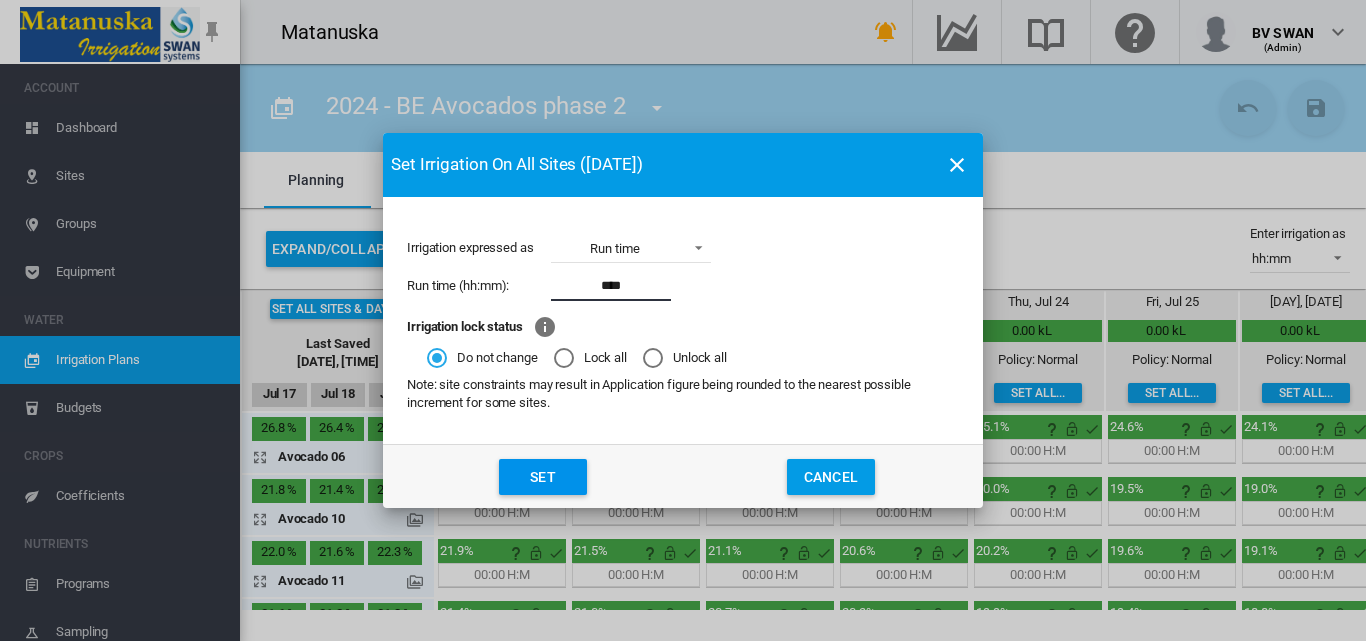 click on "Set" 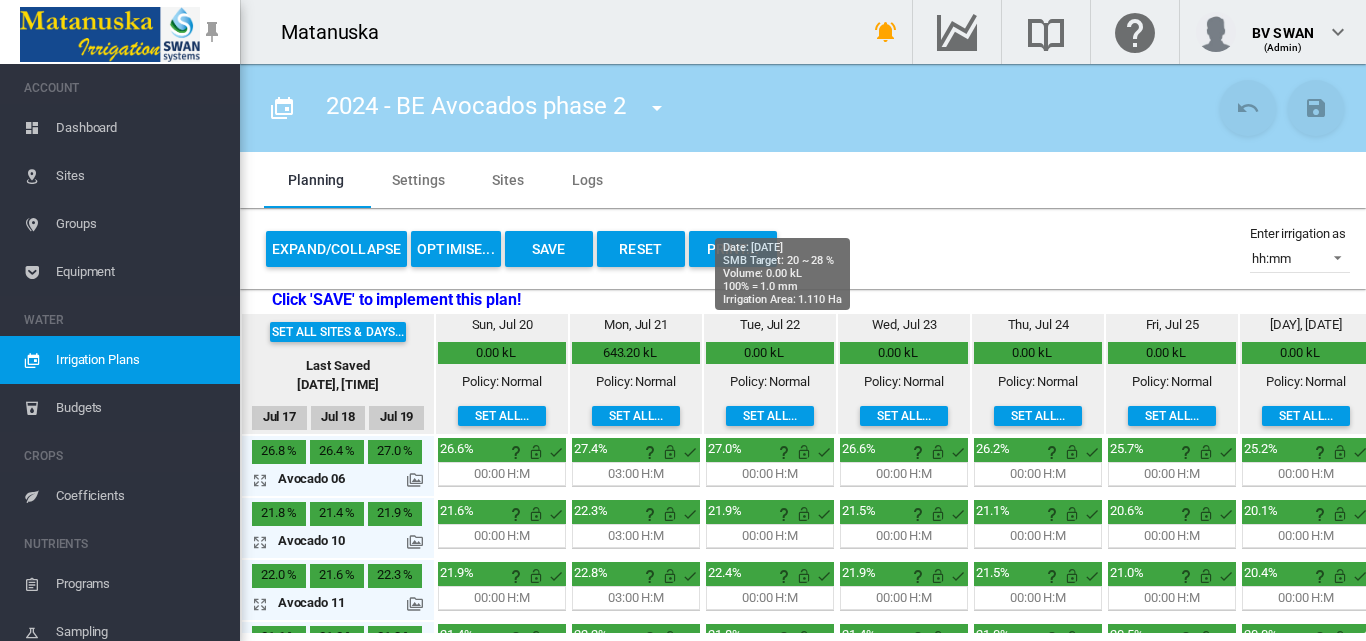scroll, scrollTop: 438, scrollLeft: 0, axis: vertical 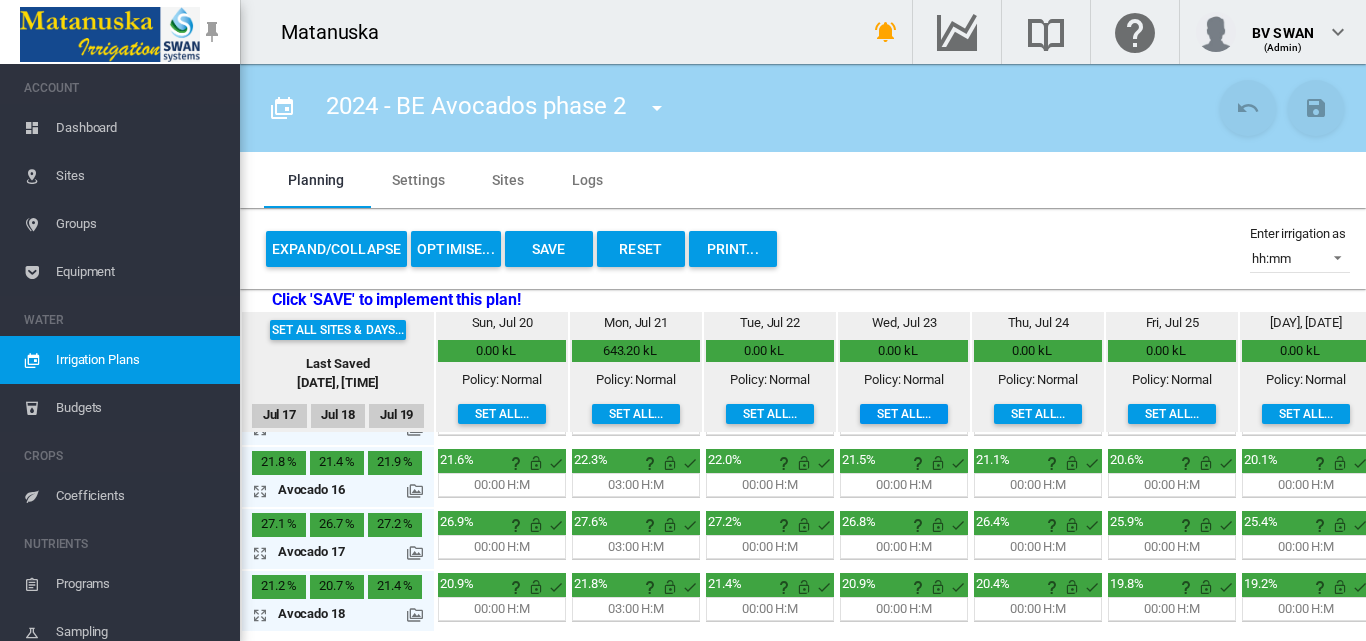 click on "Set all..." at bounding box center (904, 414) 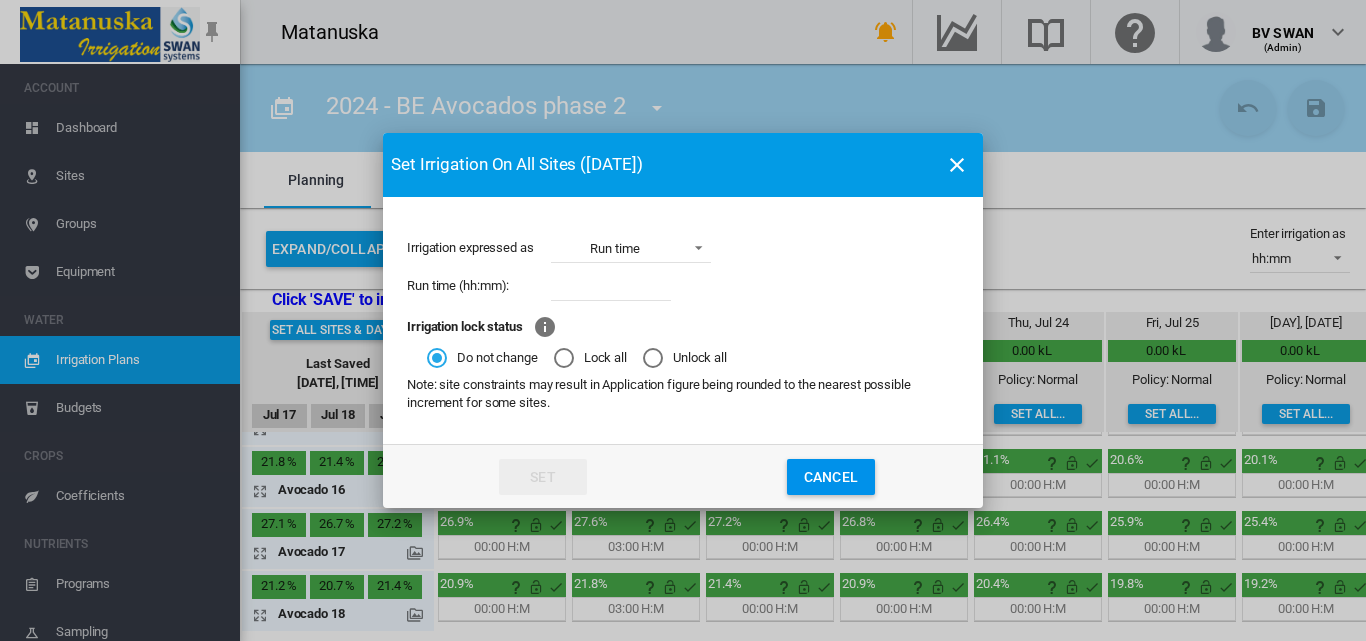 click at bounding box center (611, 286) 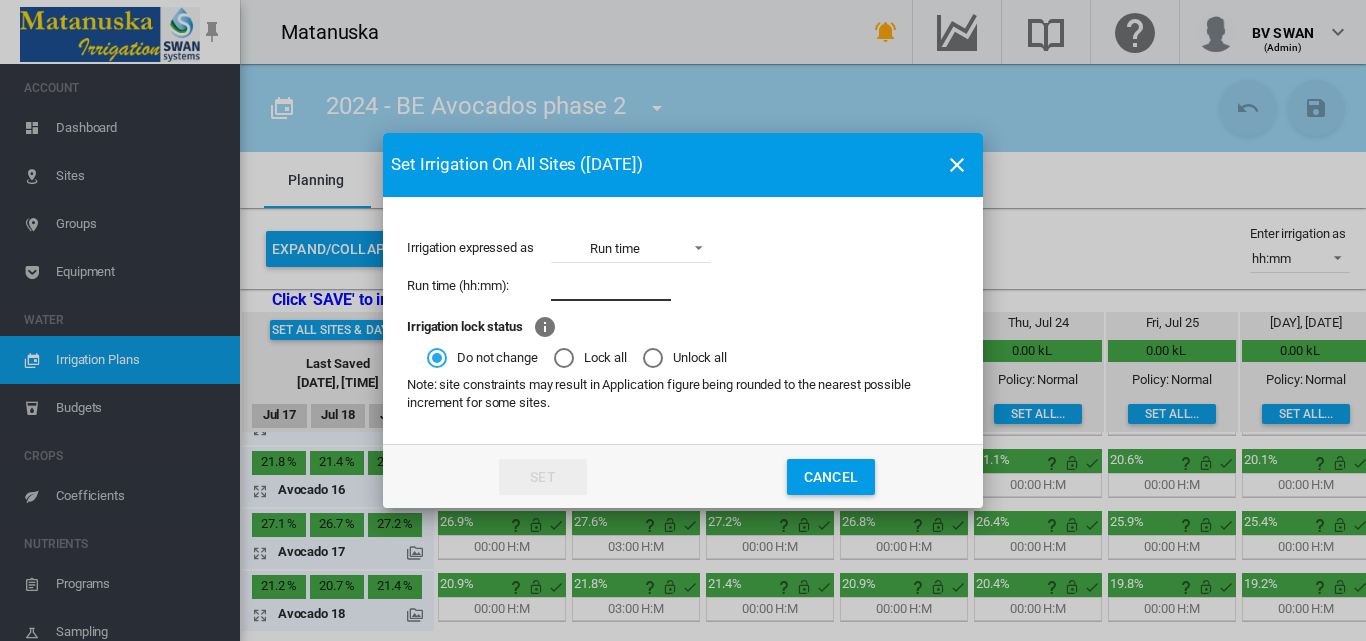 type on "****" 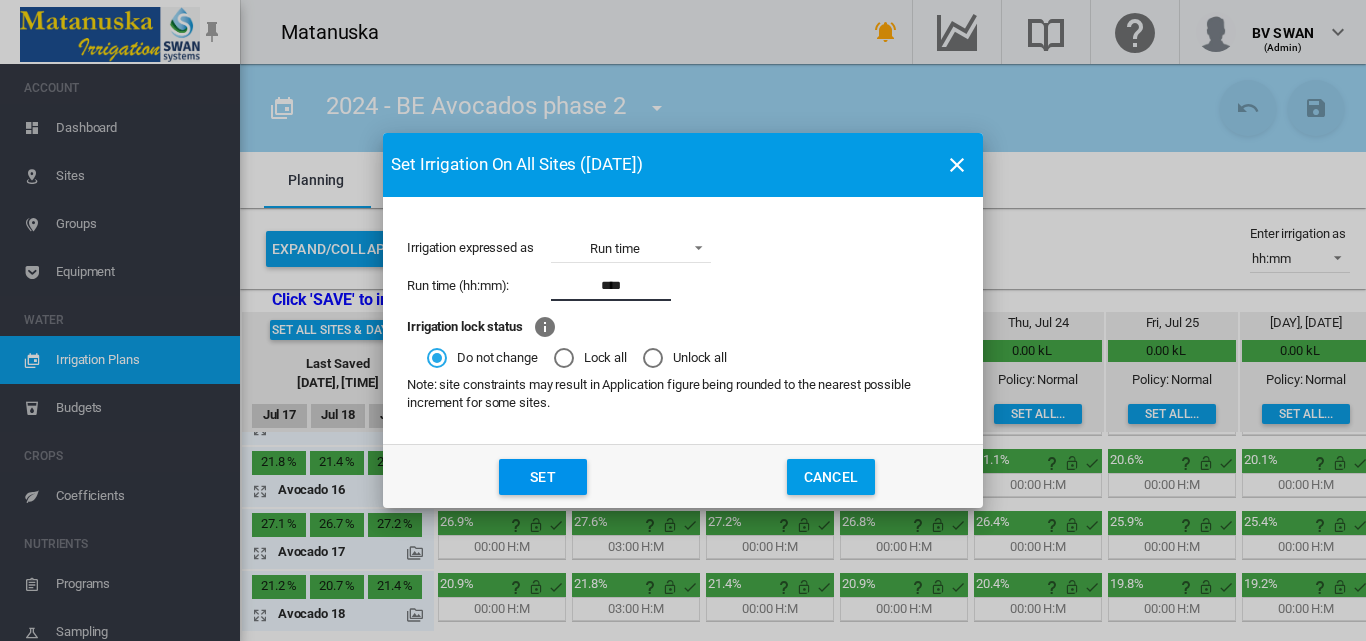 click on "Set" 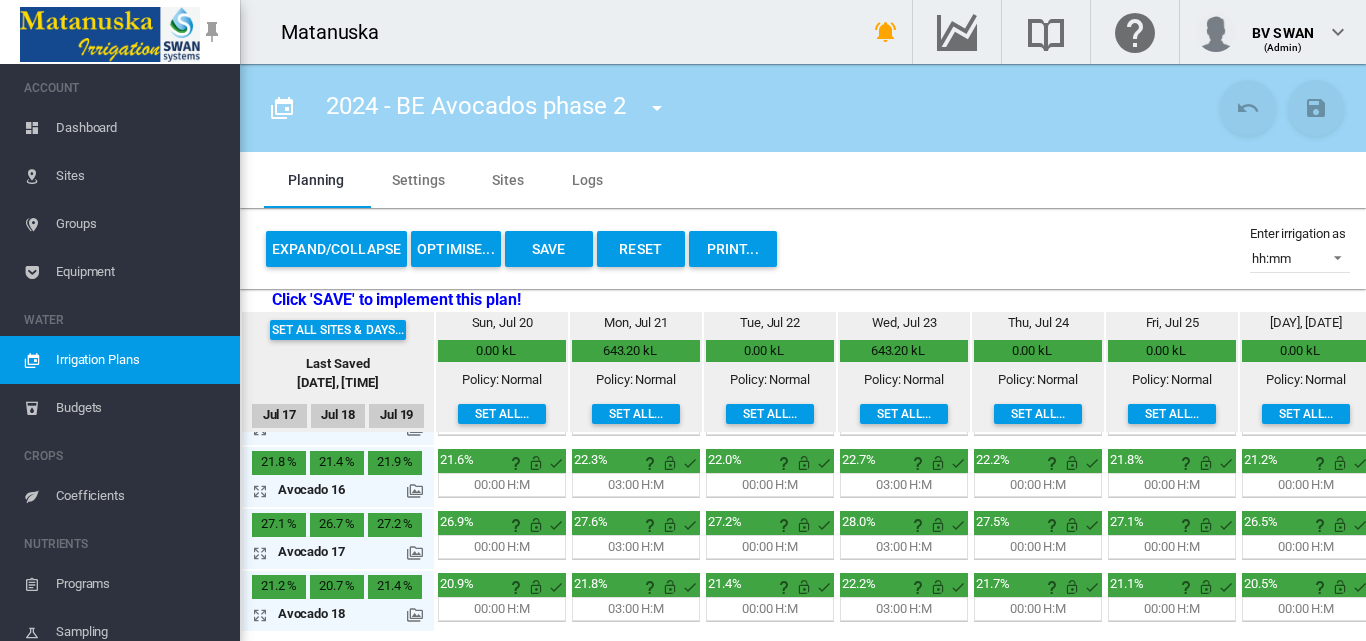 scroll, scrollTop: 0, scrollLeft: 0, axis: both 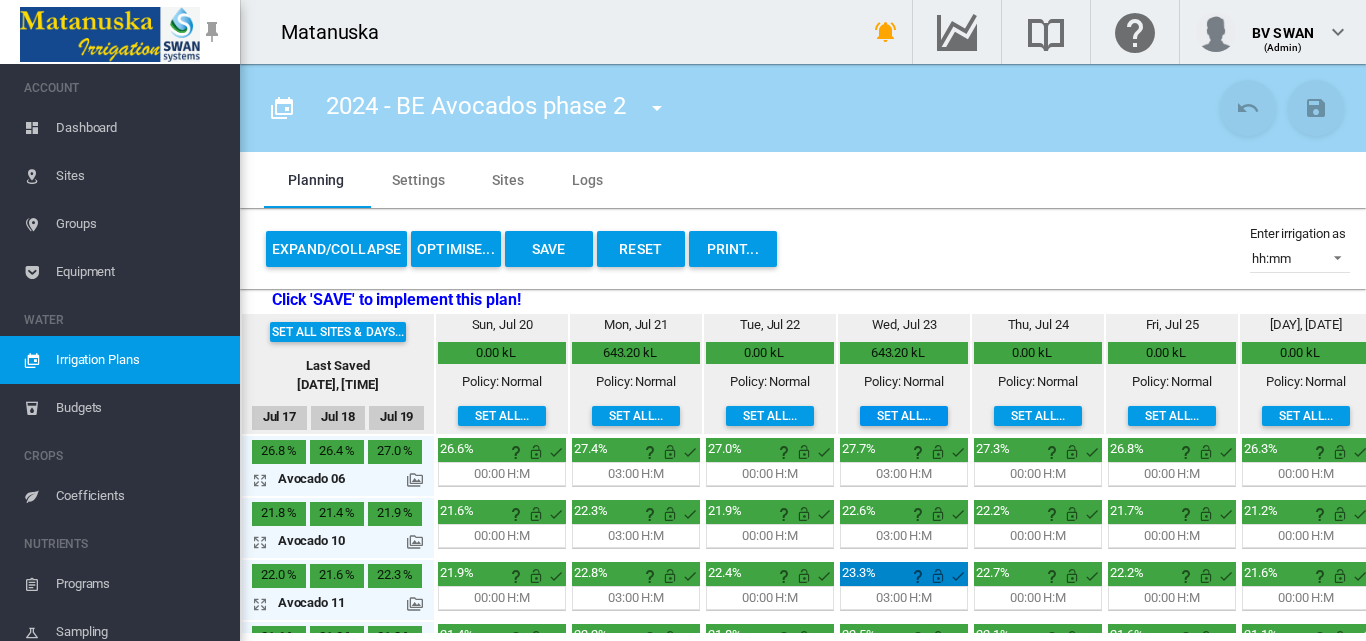 click on "Set all..." at bounding box center (904, 416) 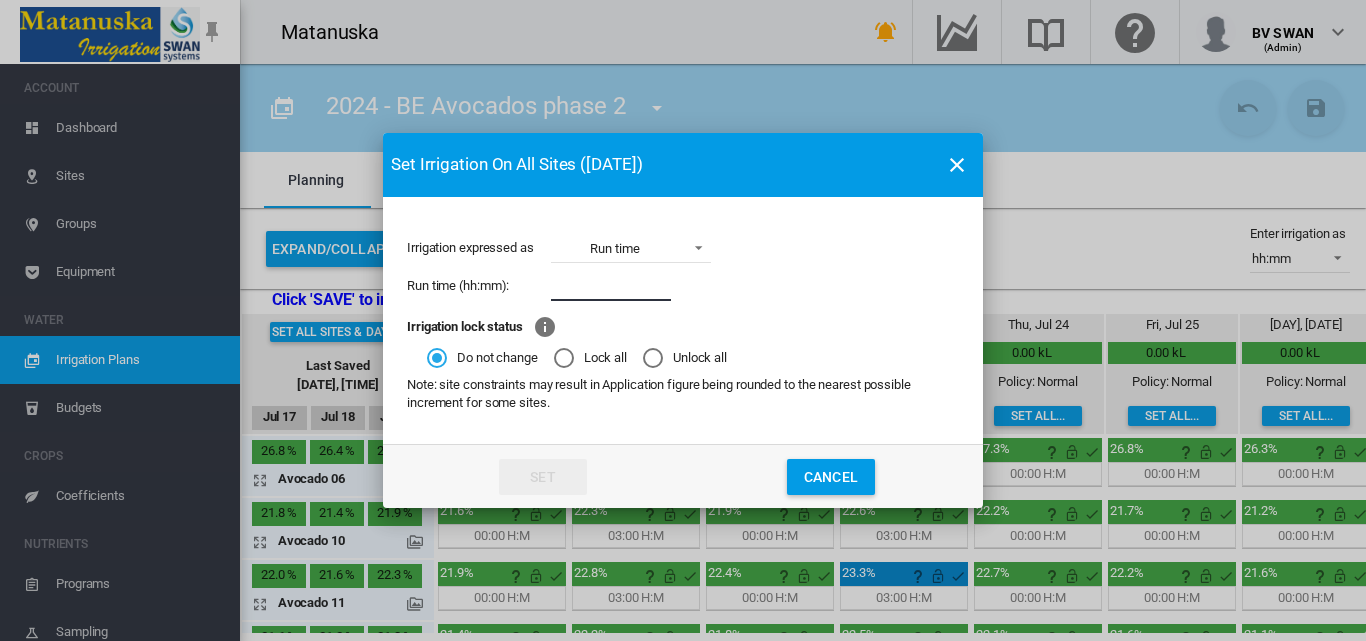 click at bounding box center (611, 286) 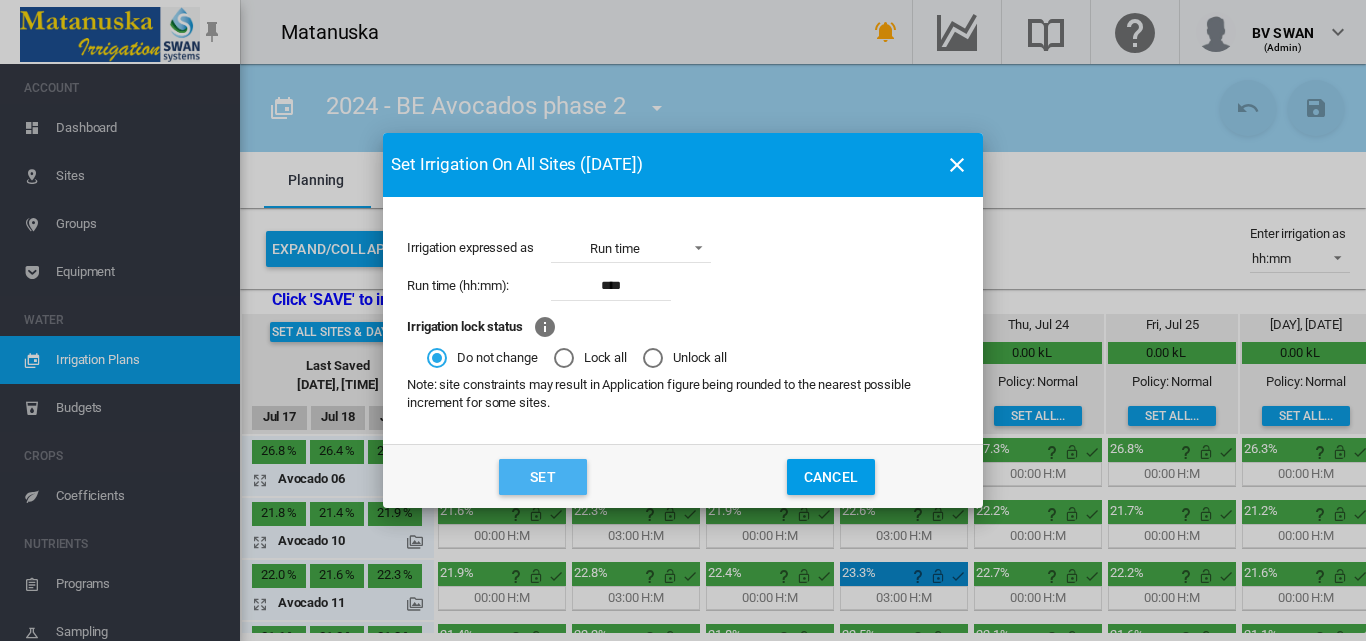 click on "Set" 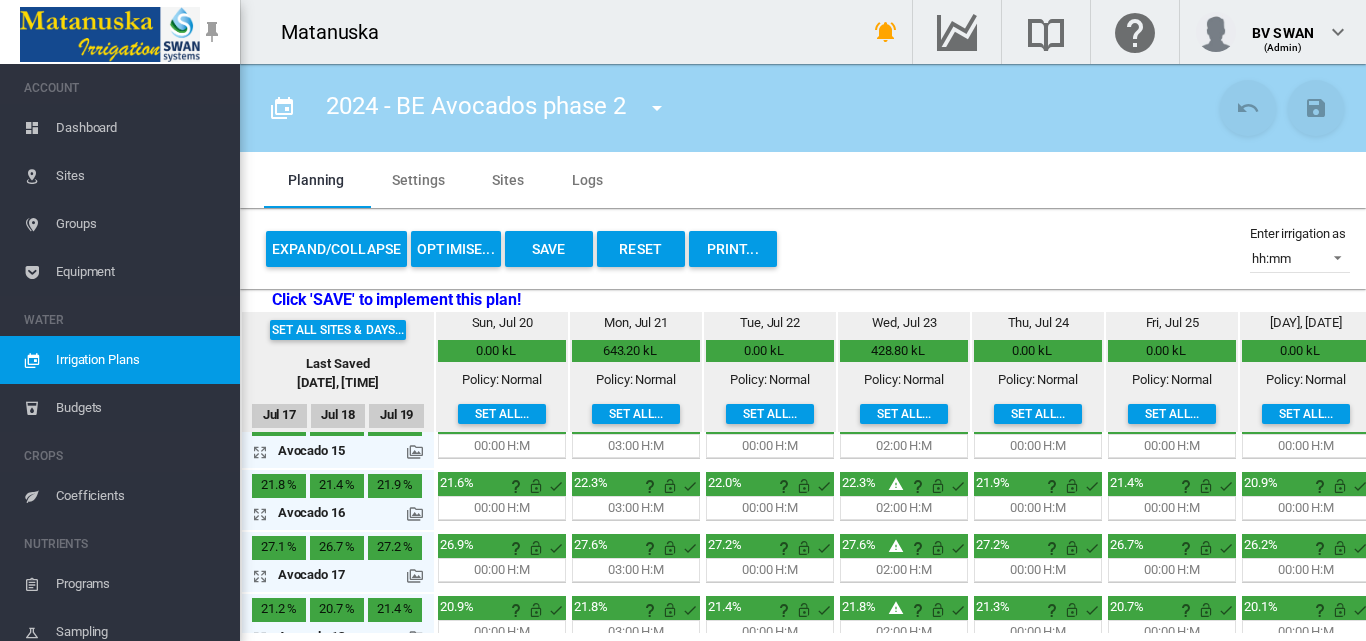 scroll, scrollTop: 438, scrollLeft: 0, axis: vertical 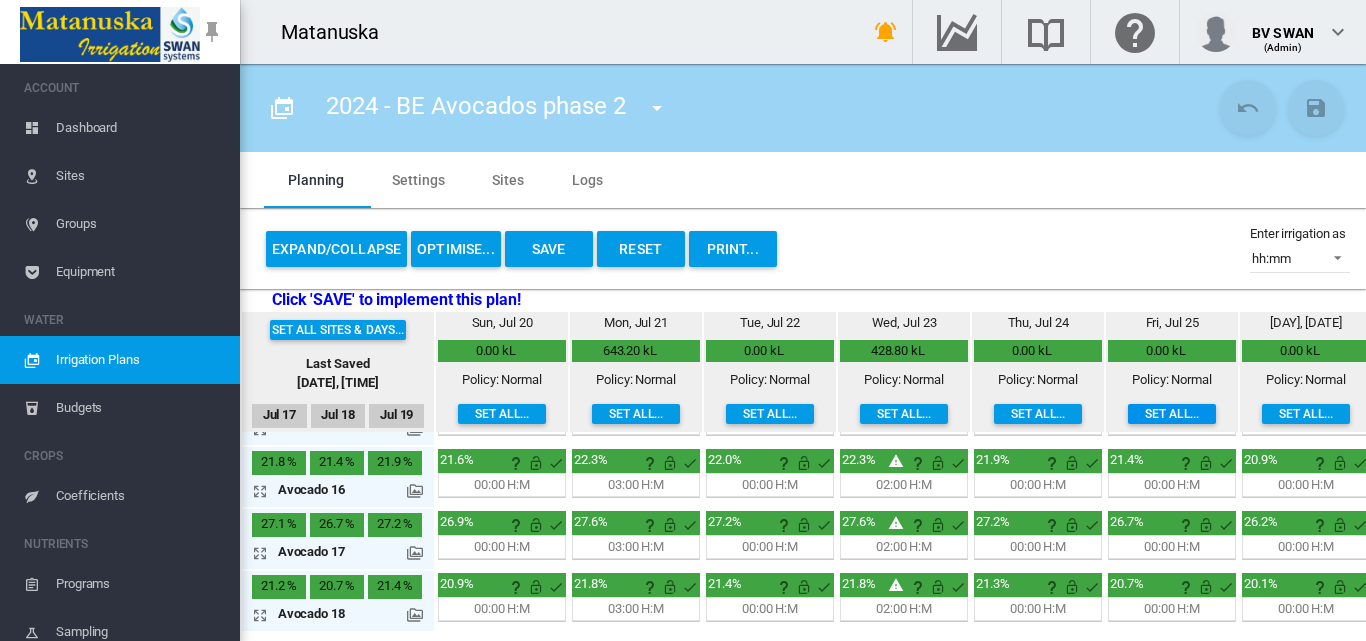 click on "Set all..." at bounding box center (1172, 414) 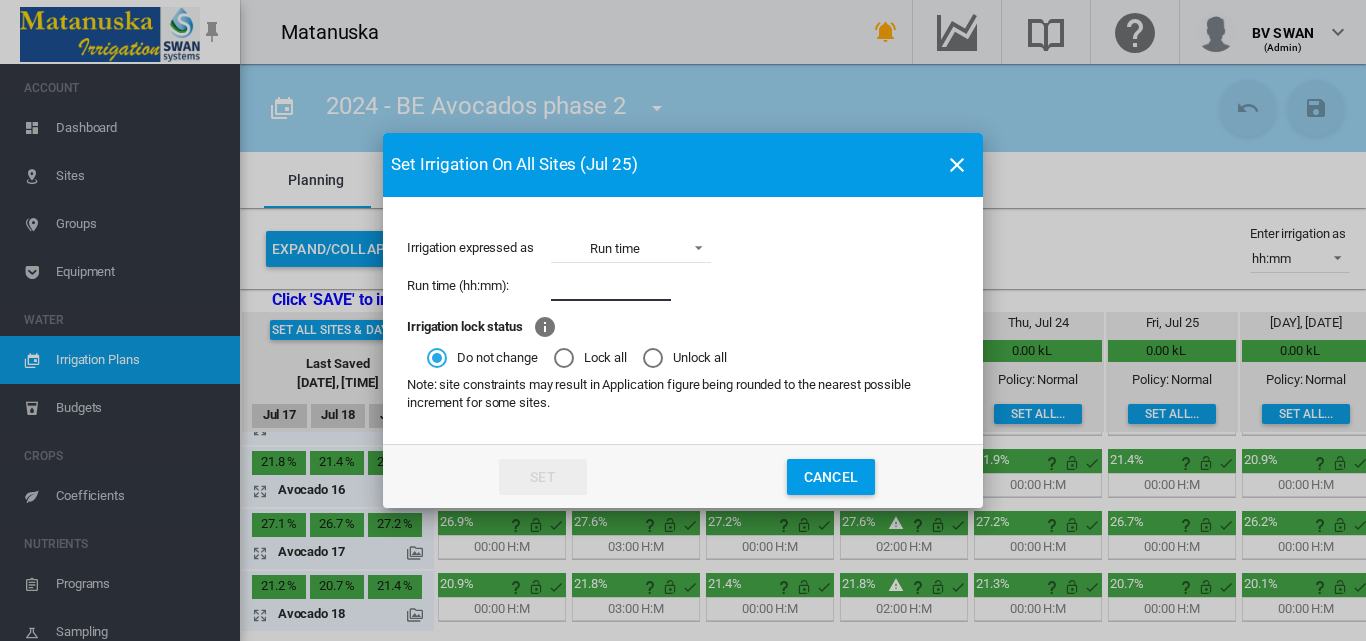 click at bounding box center (611, 286) 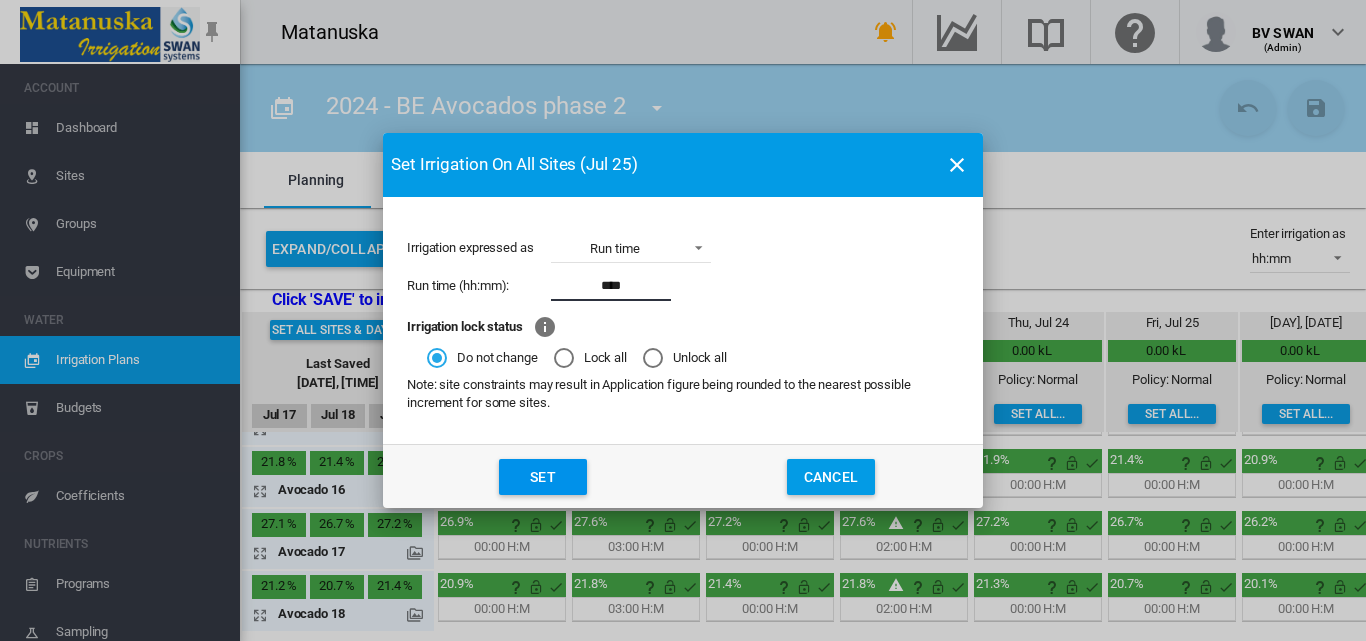 click on "Set" 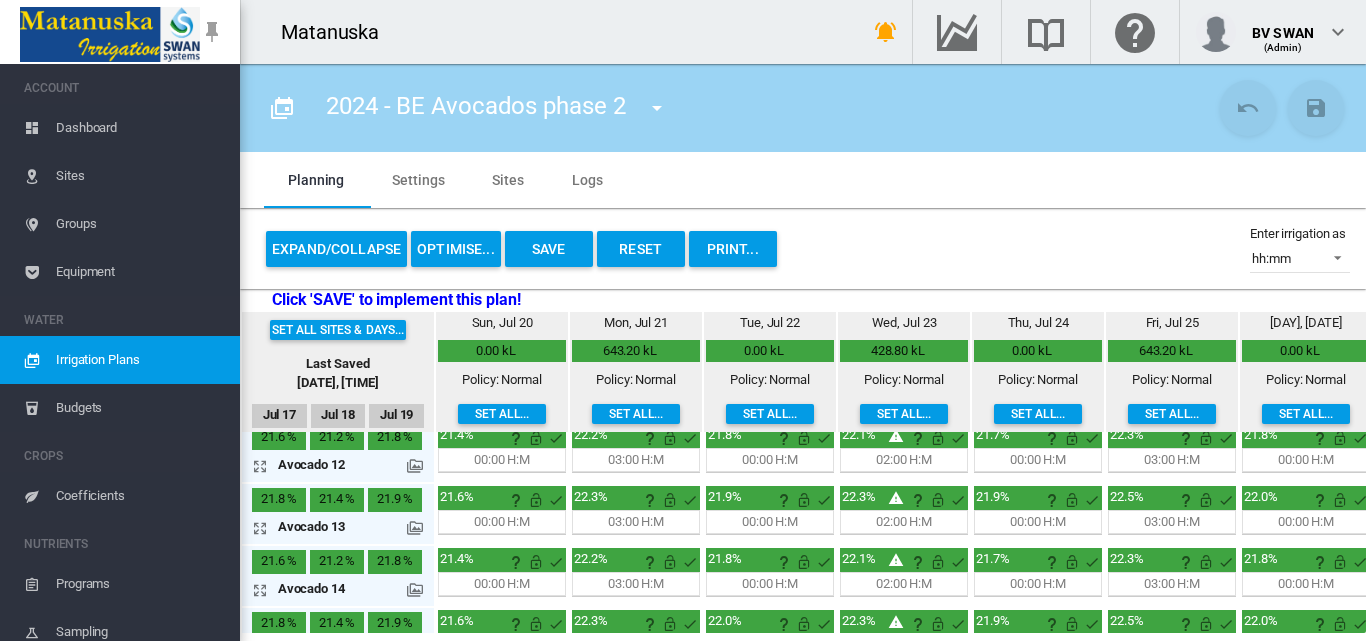 scroll, scrollTop: 438, scrollLeft: 0, axis: vertical 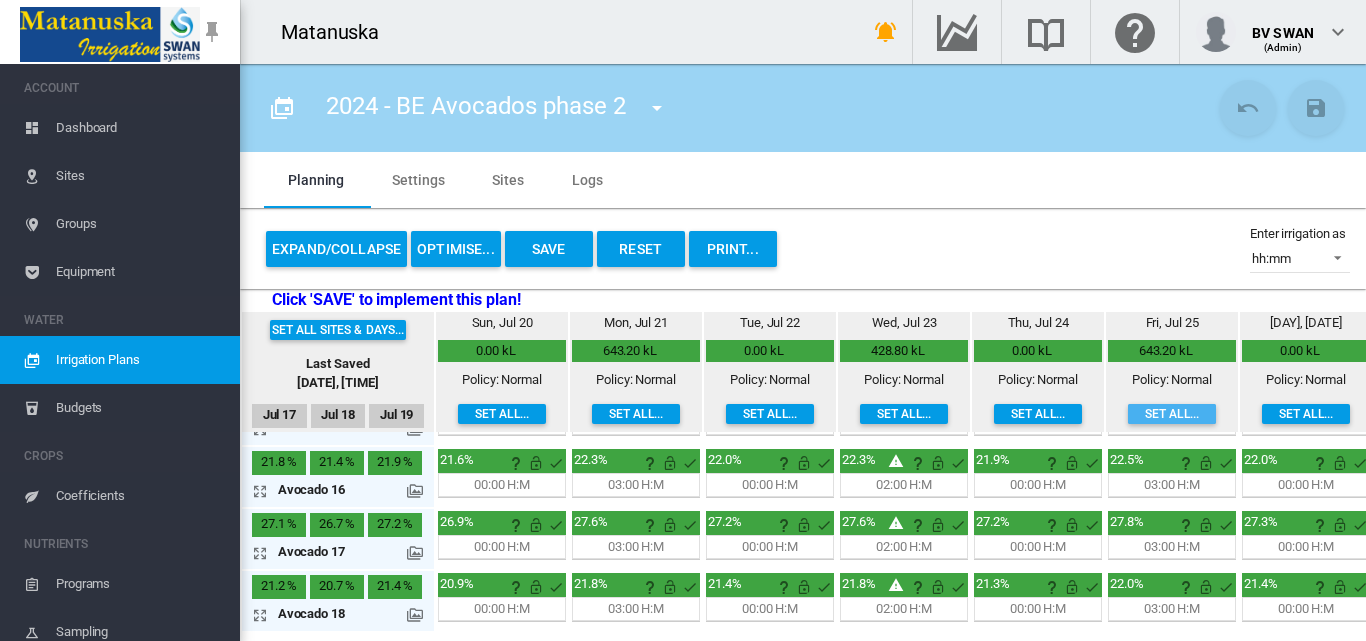 click on "Set all..." at bounding box center [1172, 414] 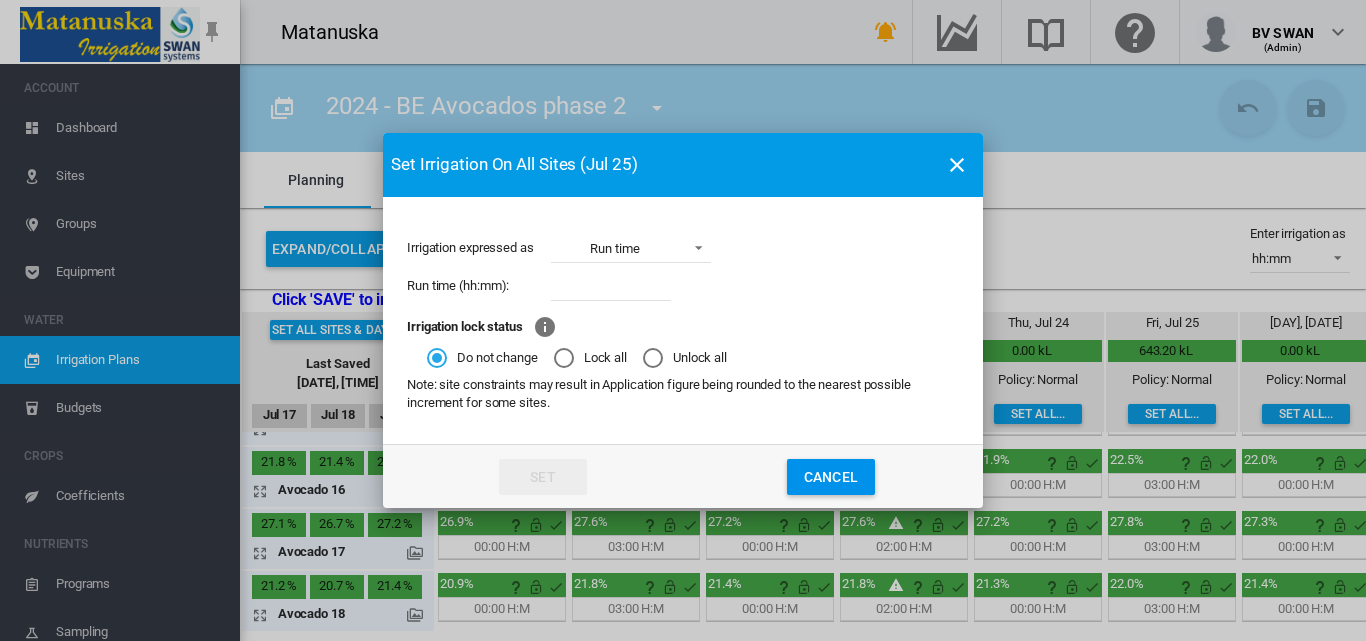 click at bounding box center [611, 286] 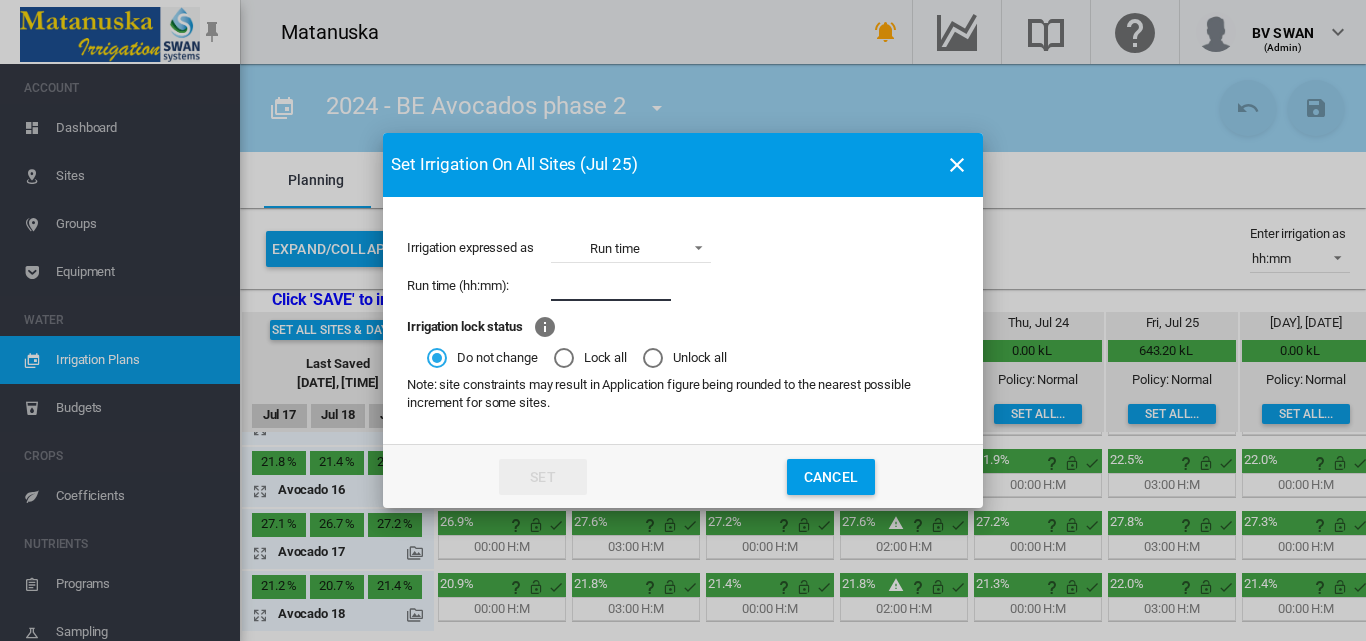 type on "****" 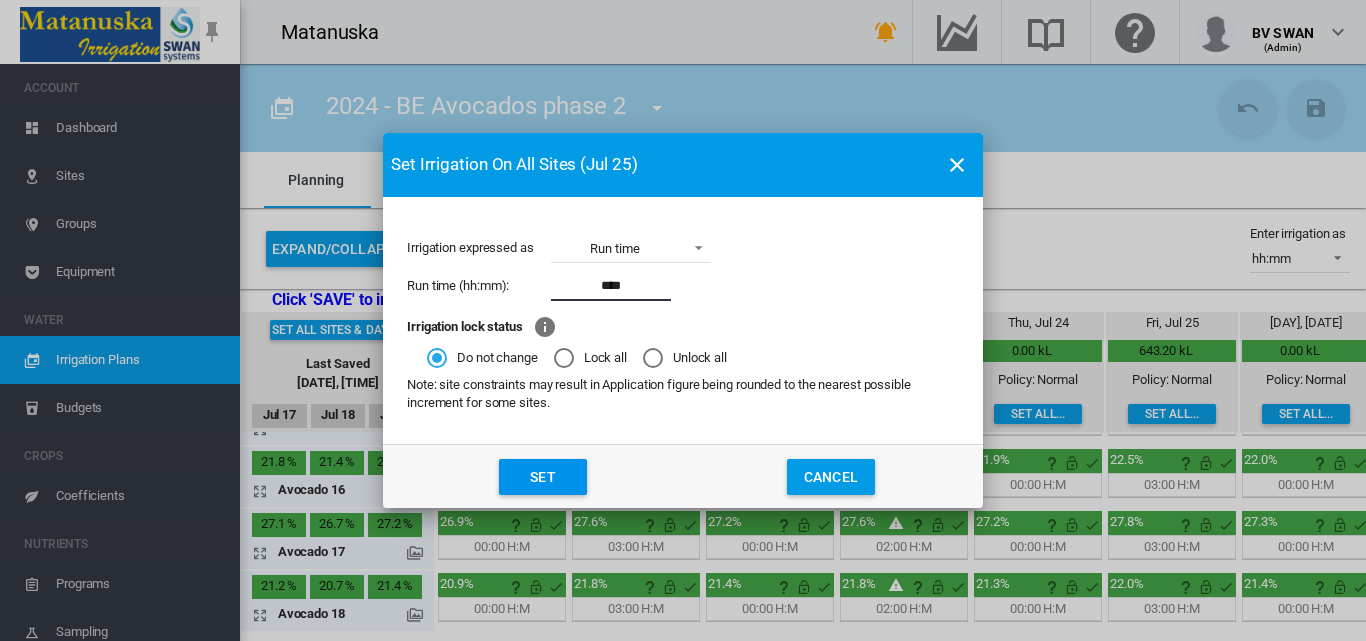 click on "Set" 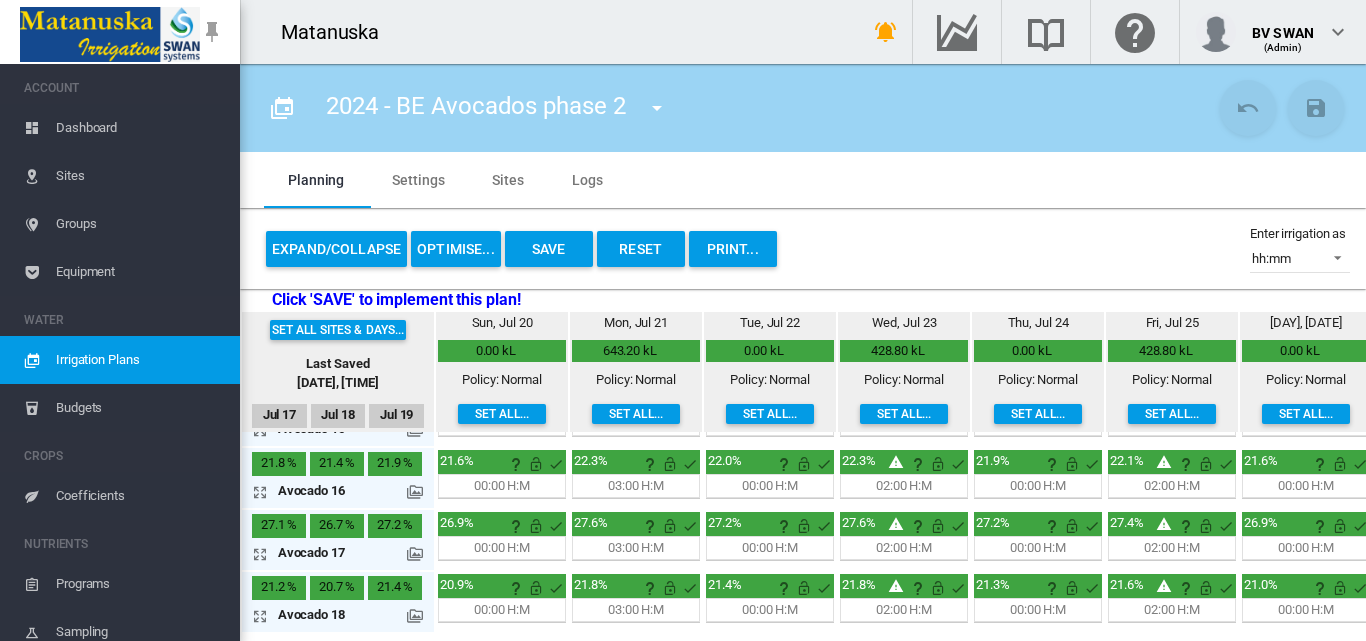 scroll, scrollTop: 438, scrollLeft: 0, axis: vertical 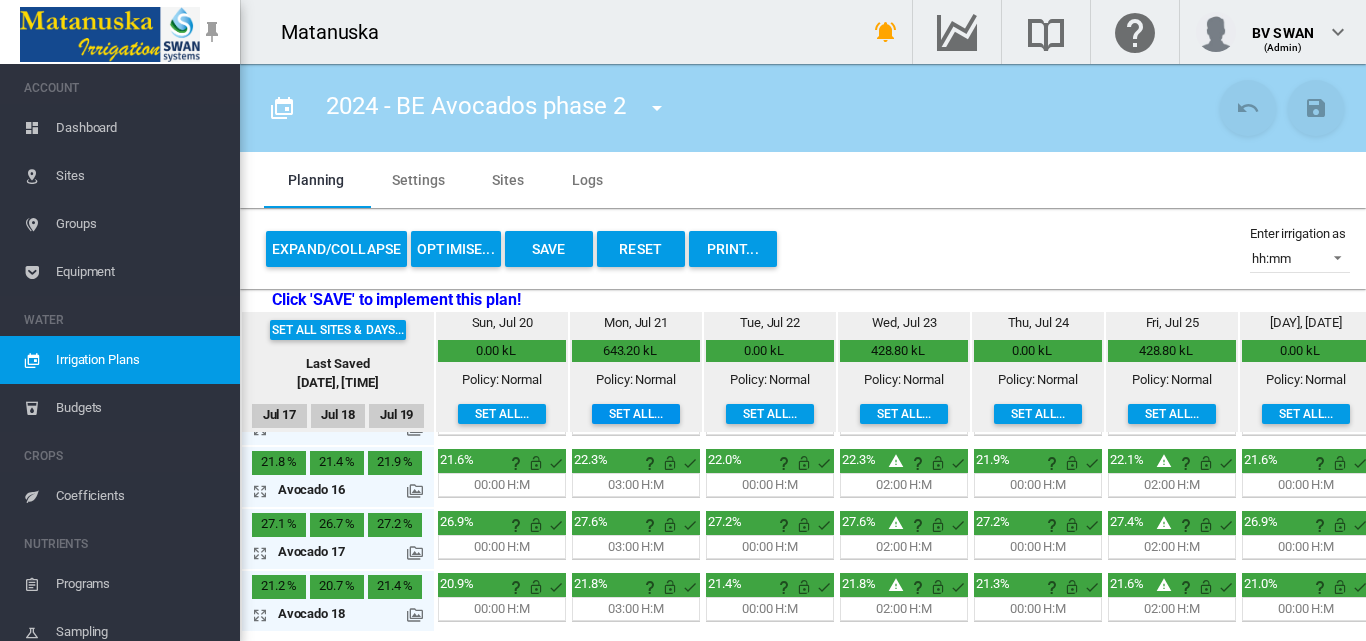 click on "Set all..." at bounding box center [636, 414] 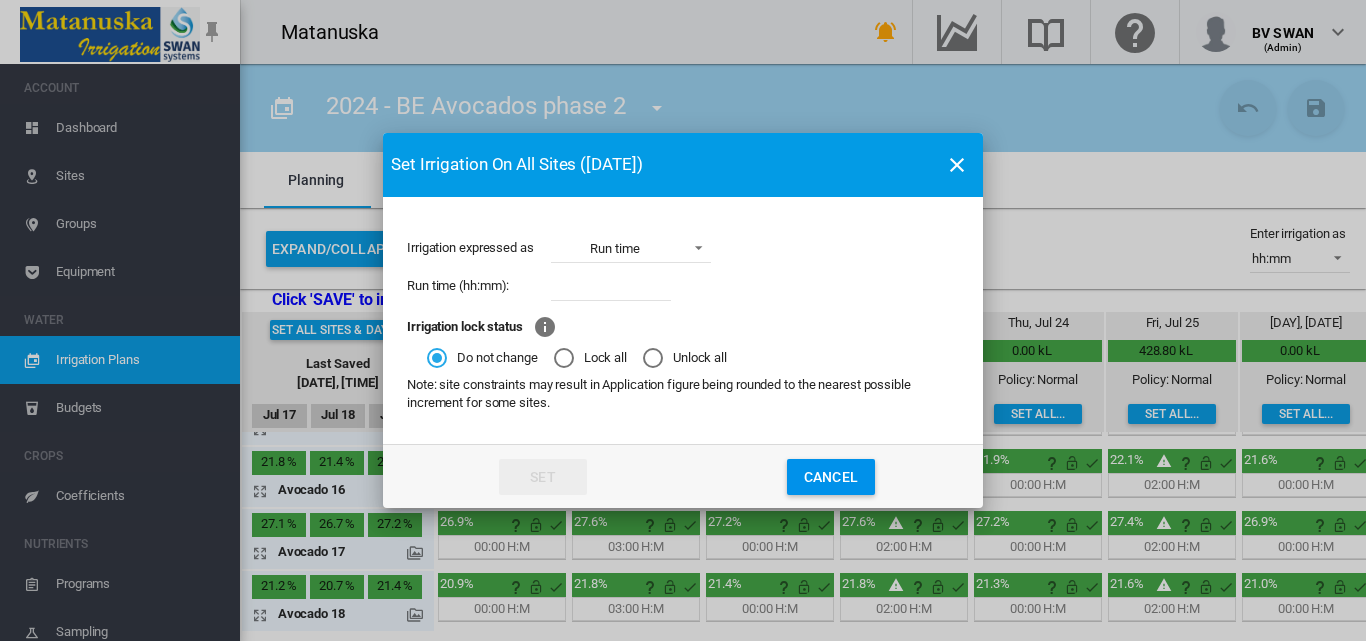 click at bounding box center [611, 286] 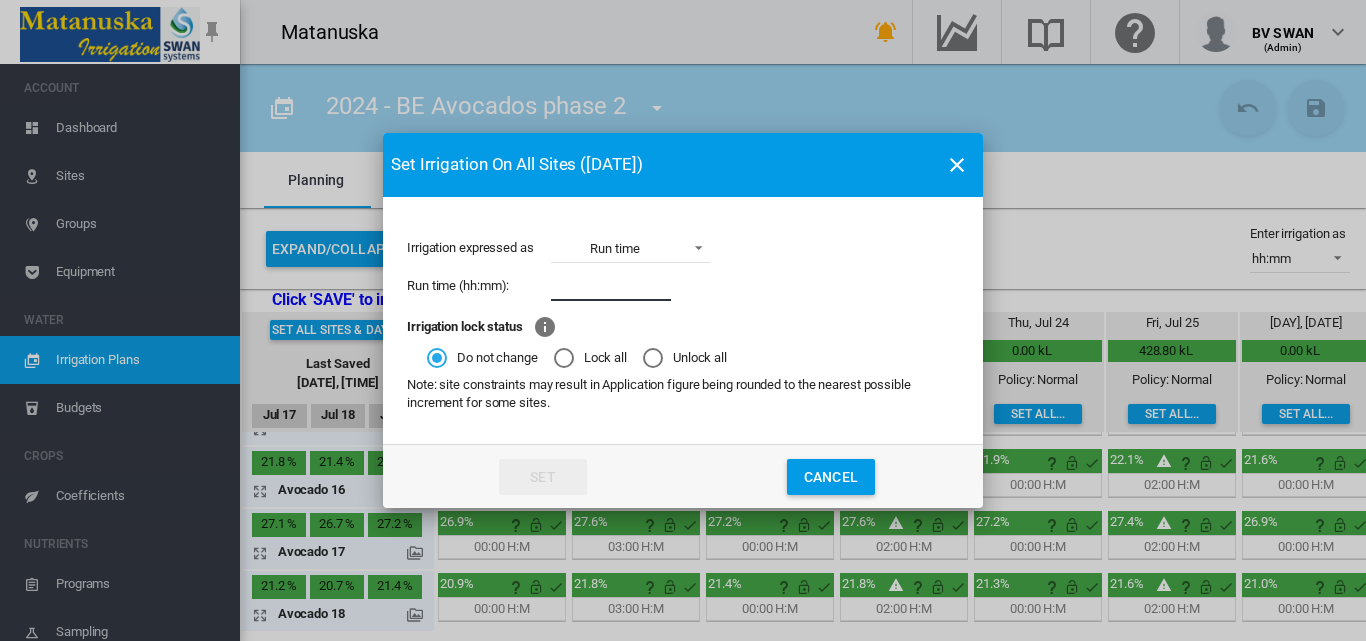 type on "****" 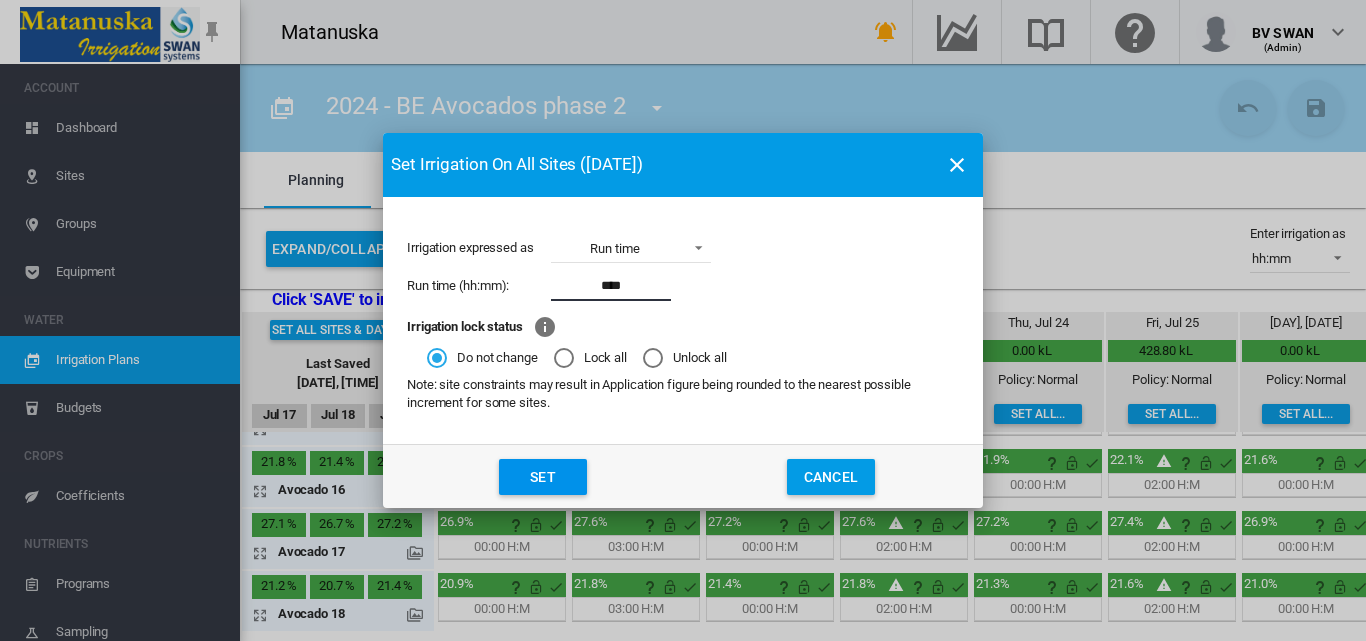 click on "Set" 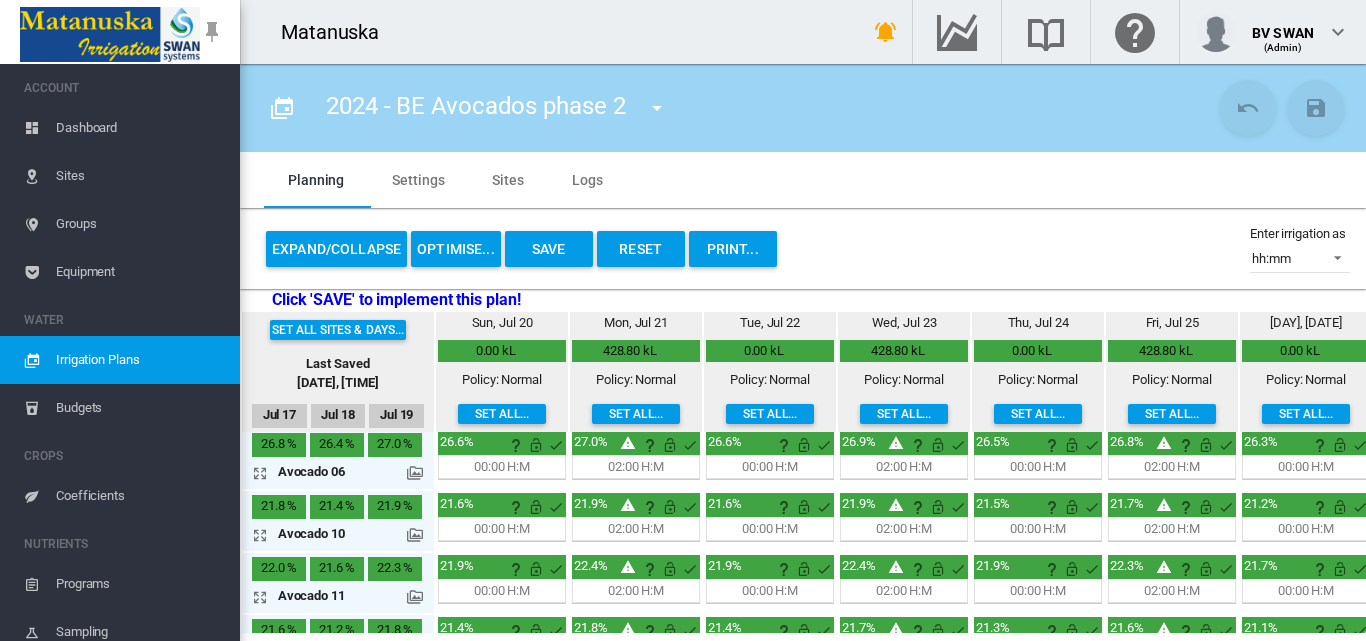 scroll, scrollTop: 0, scrollLeft: 0, axis: both 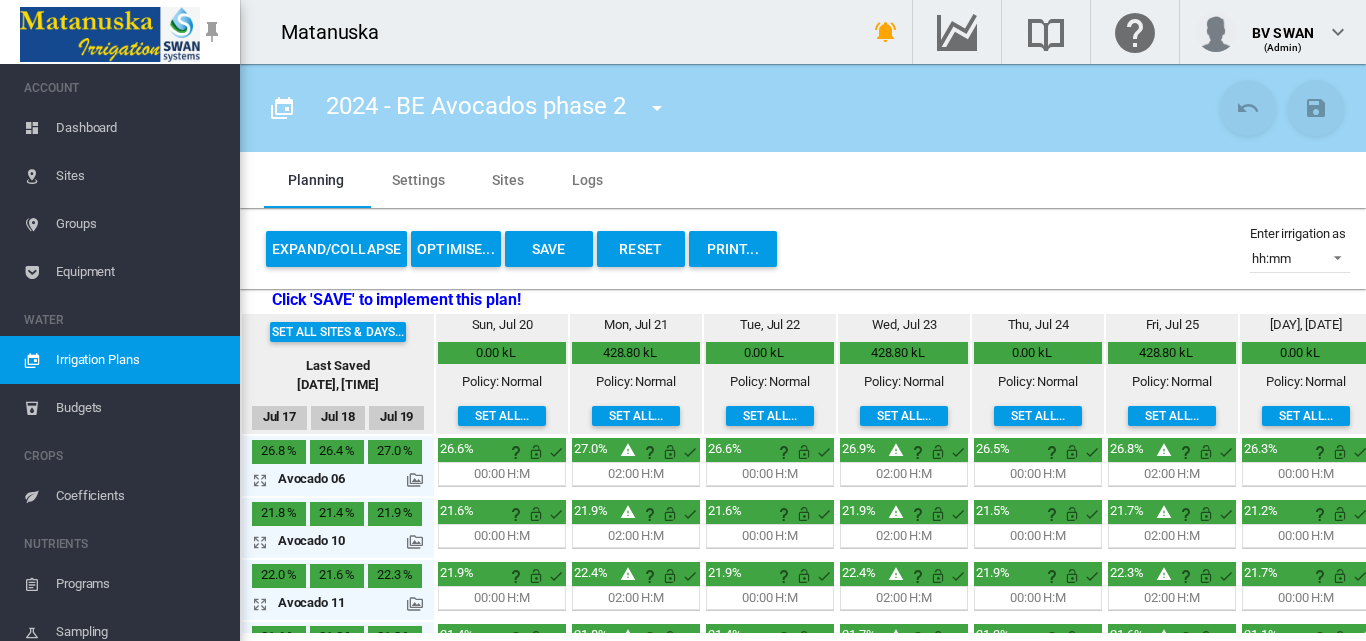 click on "Mon, Jul 21
428.80 kL
Policy: Normal
Set all..." at bounding box center (636, 374) 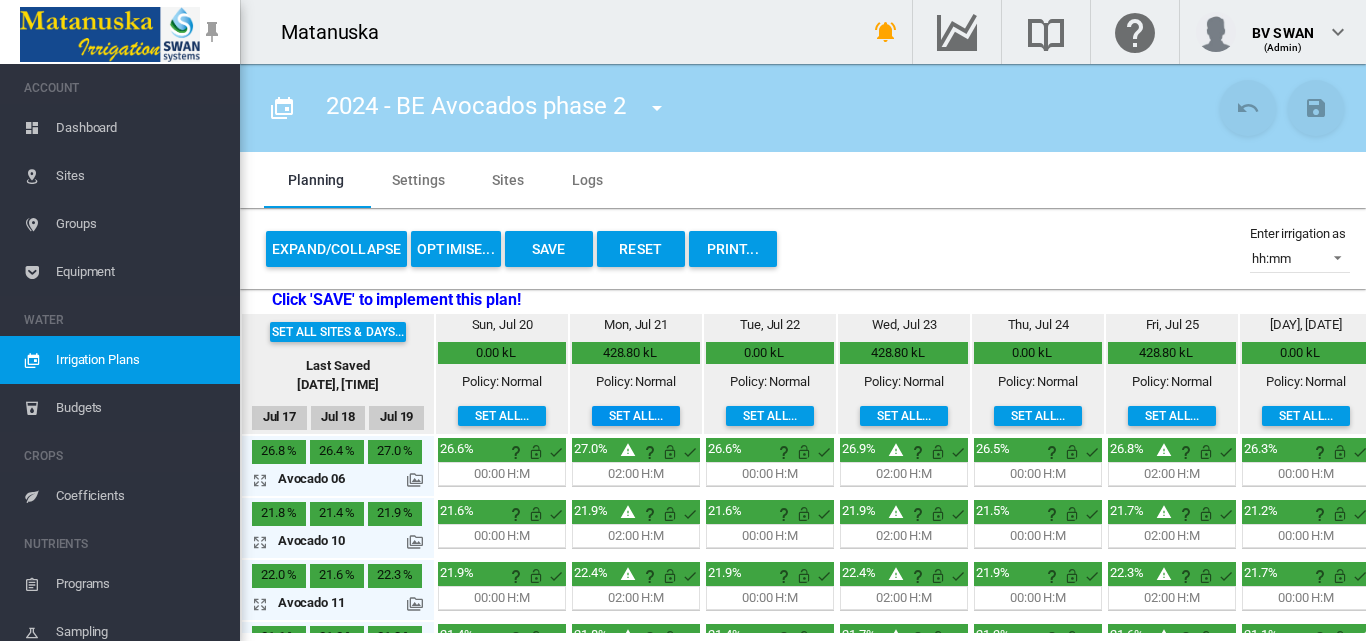 click on "Set all..." at bounding box center (636, 416) 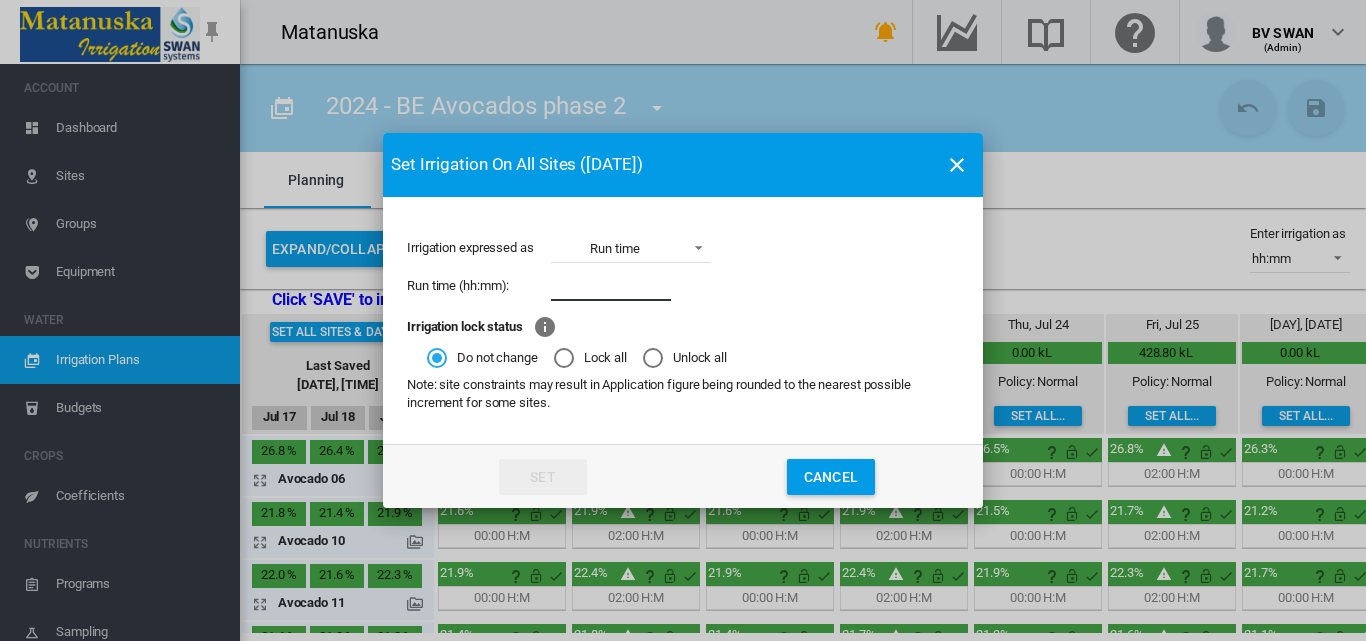 click at bounding box center (611, 286) 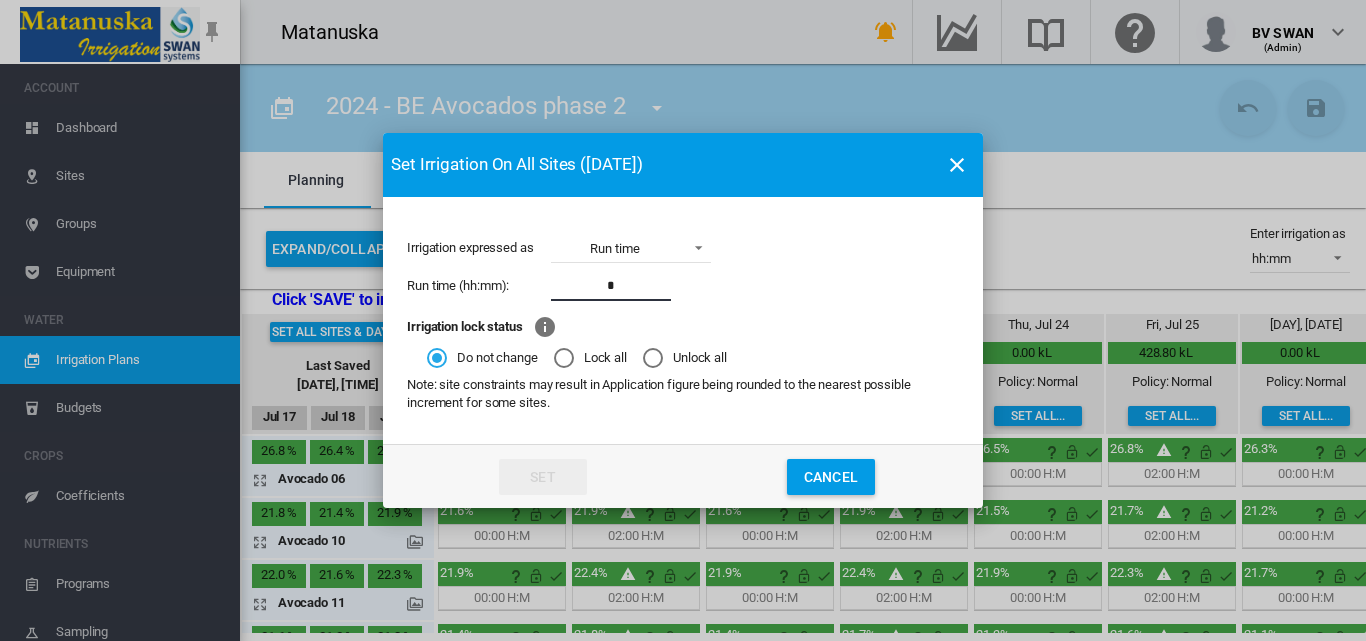type on "****" 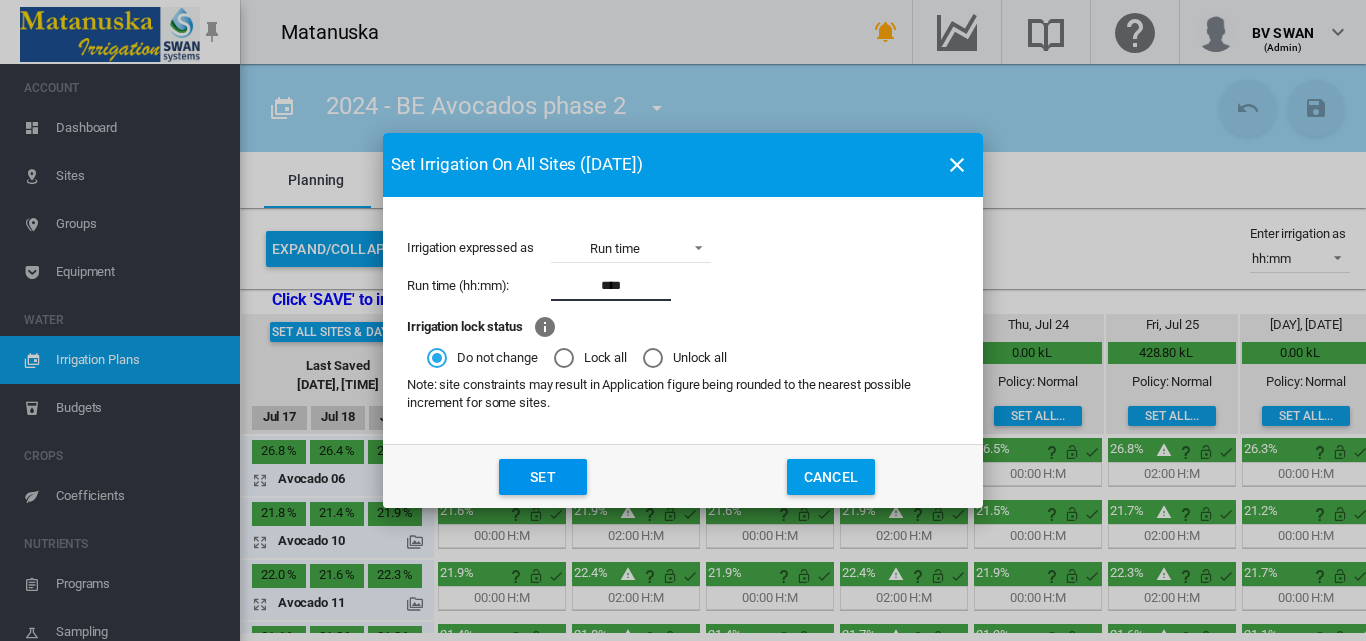 click on "Set" 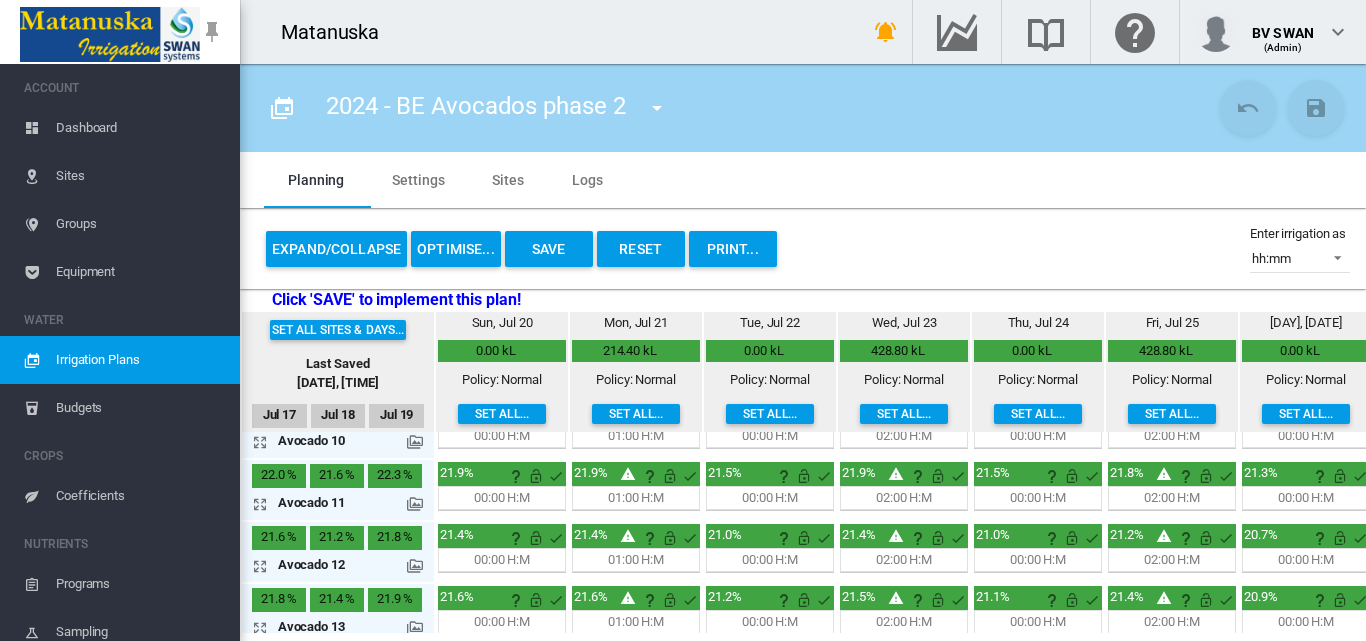 scroll, scrollTop: 0, scrollLeft: 0, axis: both 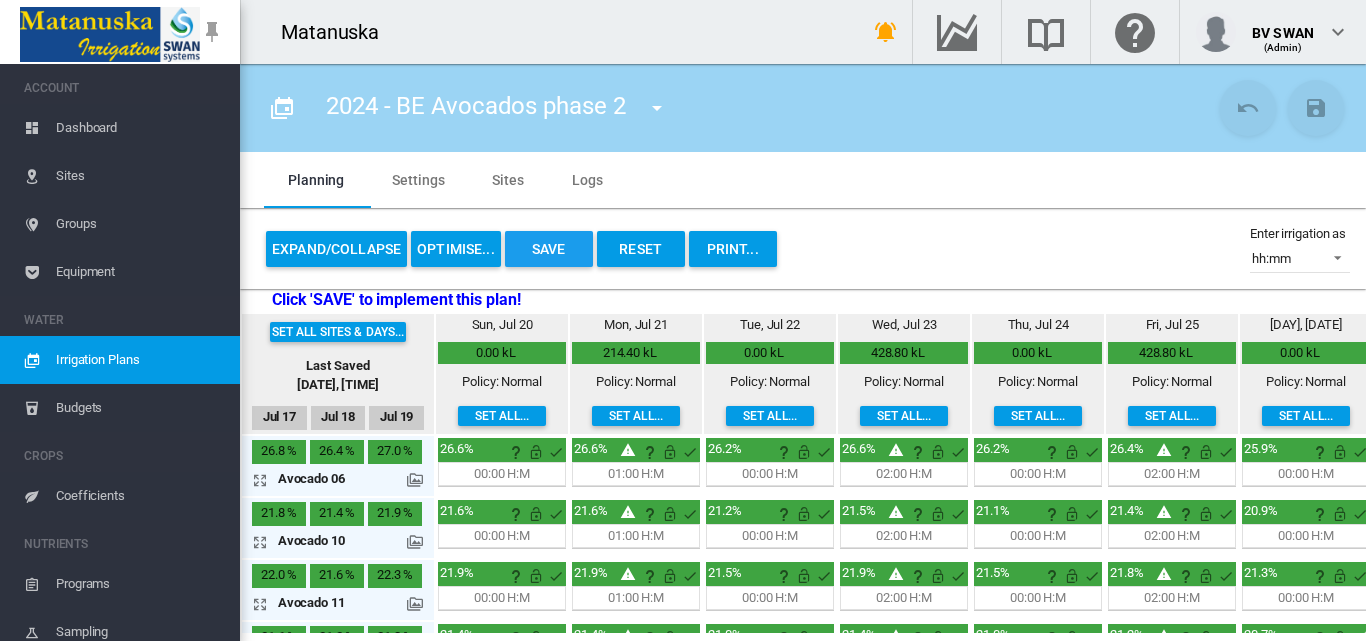 click on "Save" at bounding box center (549, 249) 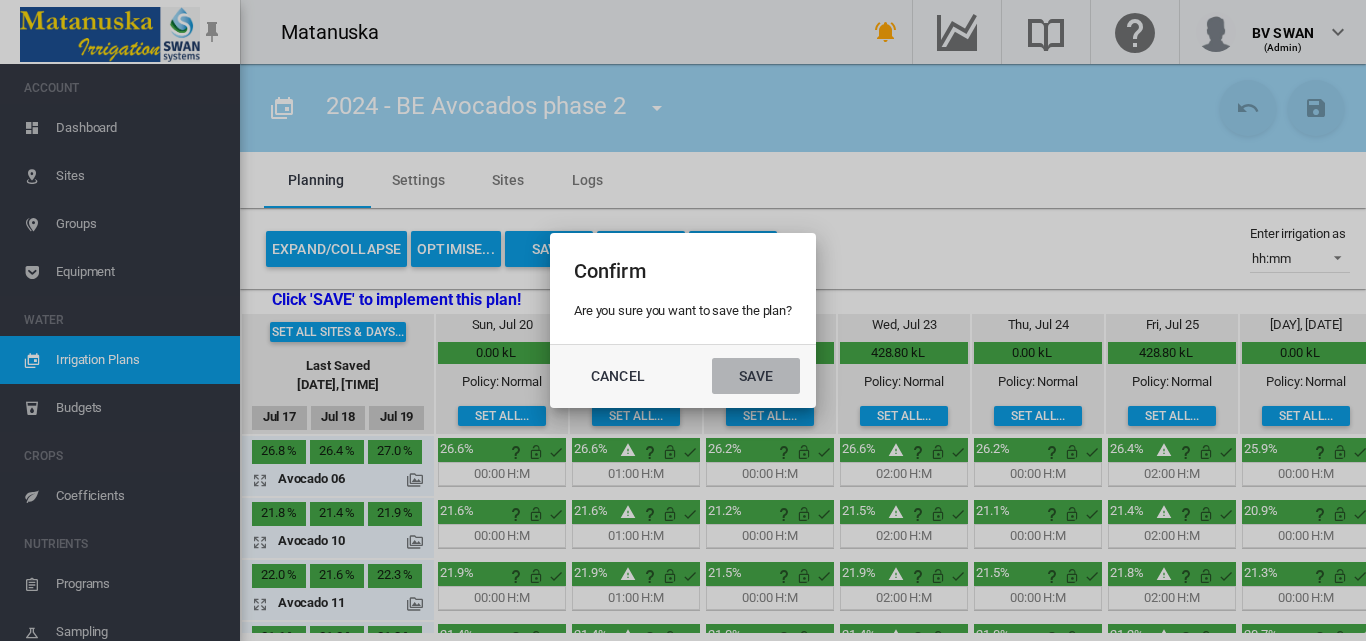 click on "Save" 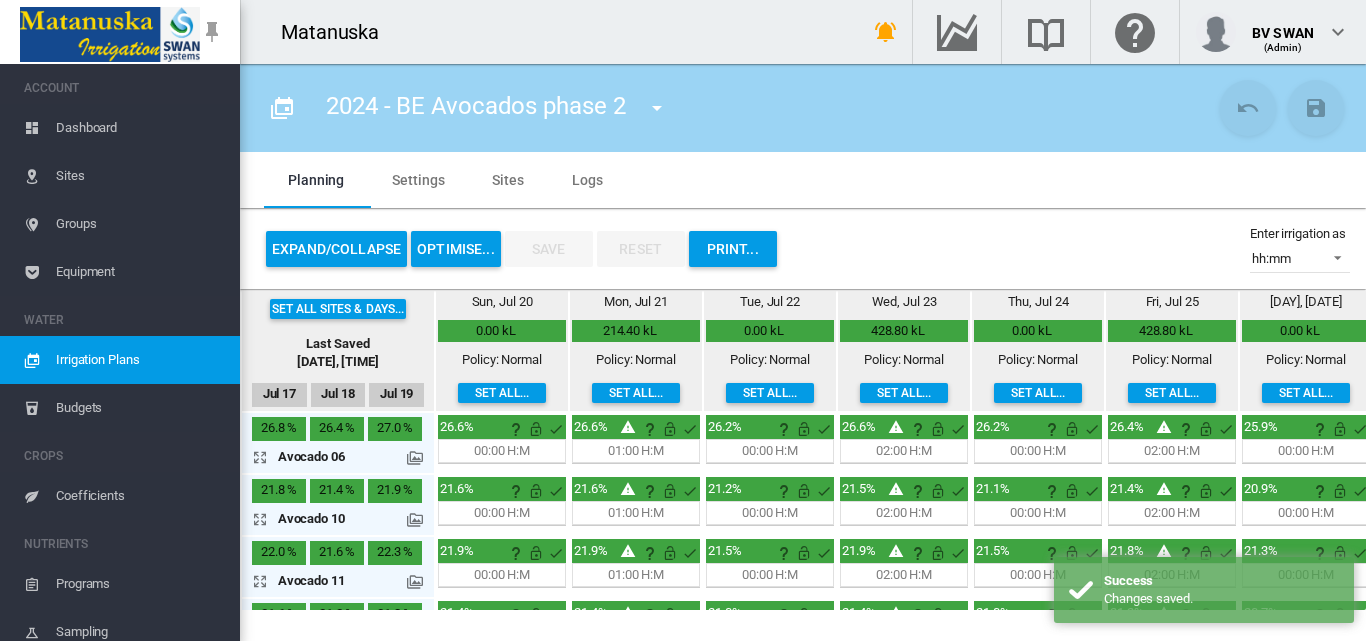 click on "Dashboard" at bounding box center (140, 128) 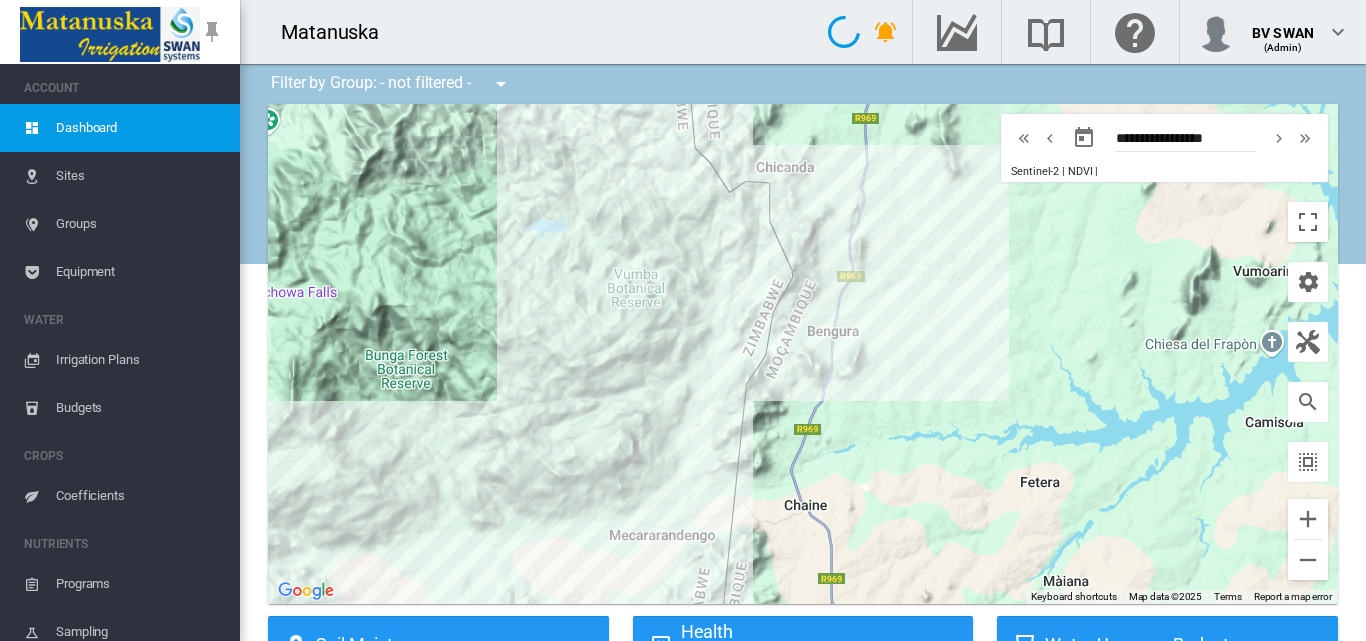scroll, scrollTop: 0, scrollLeft: 0, axis: both 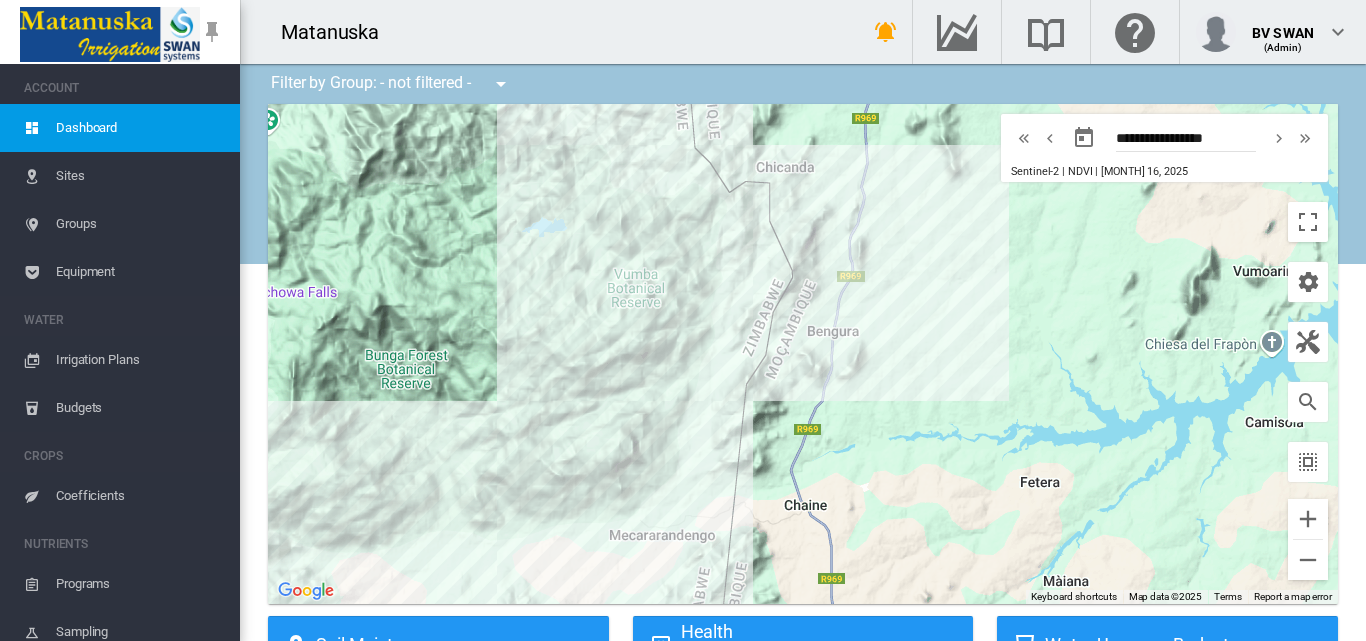 click on "Sites" at bounding box center (140, 176) 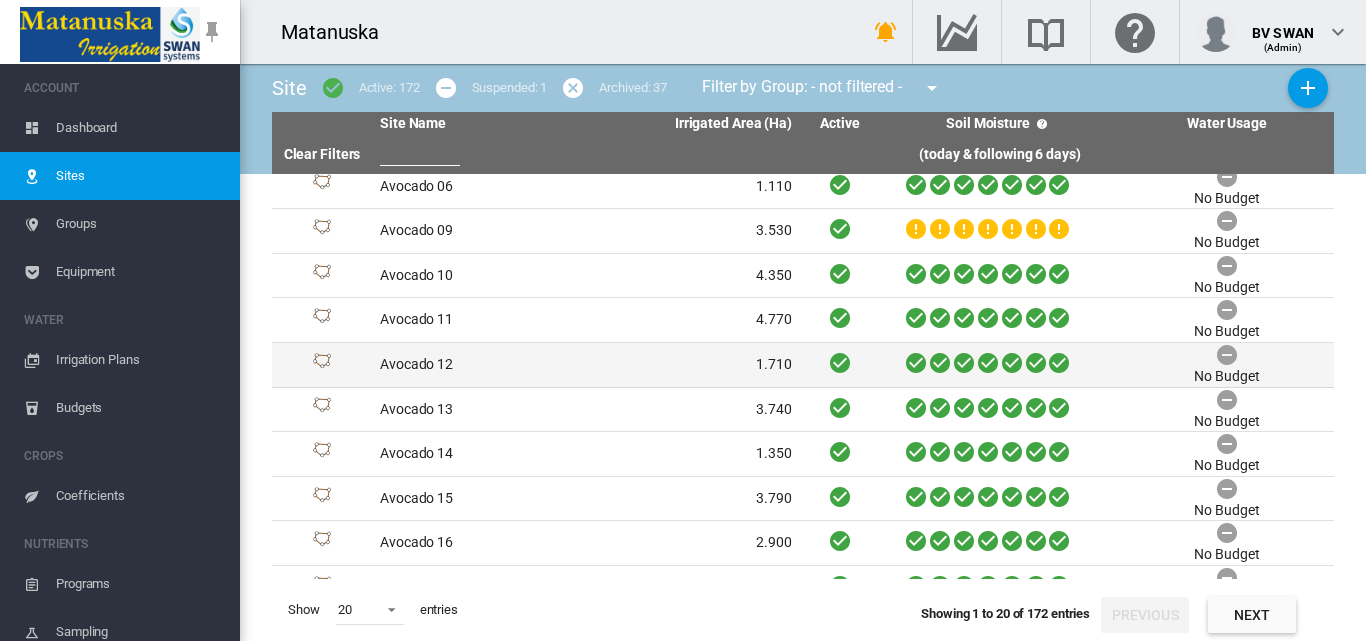 scroll, scrollTop: 200, scrollLeft: 0, axis: vertical 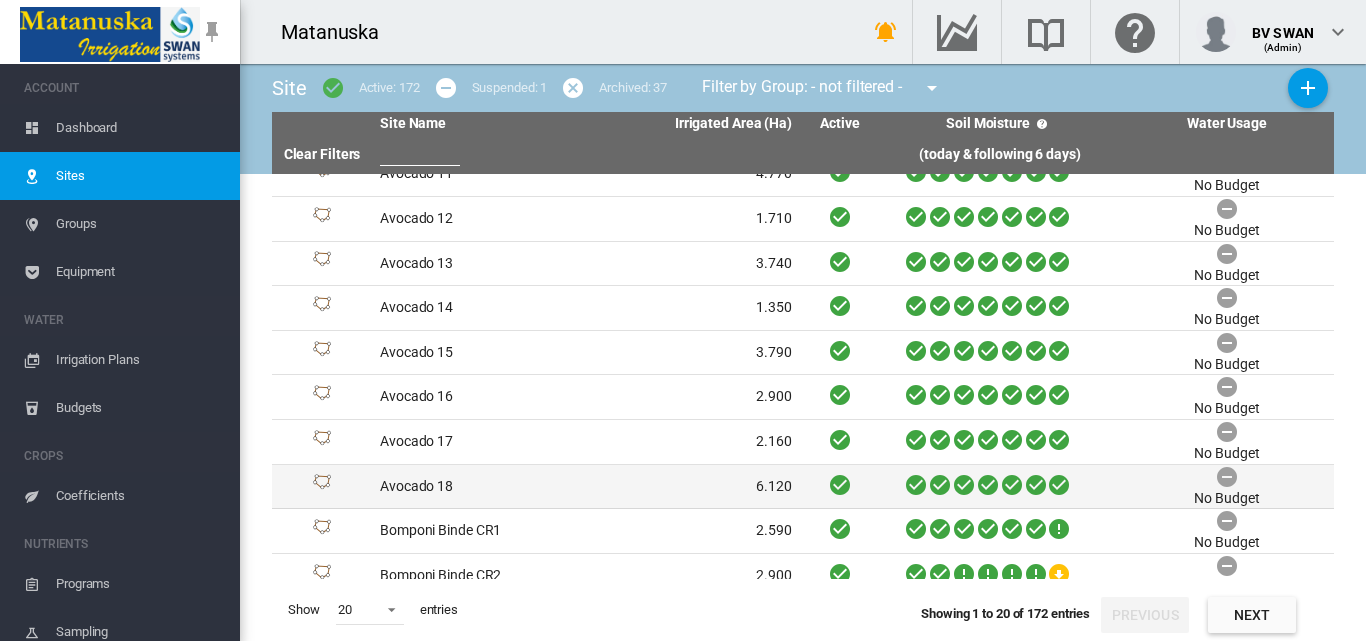 click on "6.120" at bounding box center (693, 487) 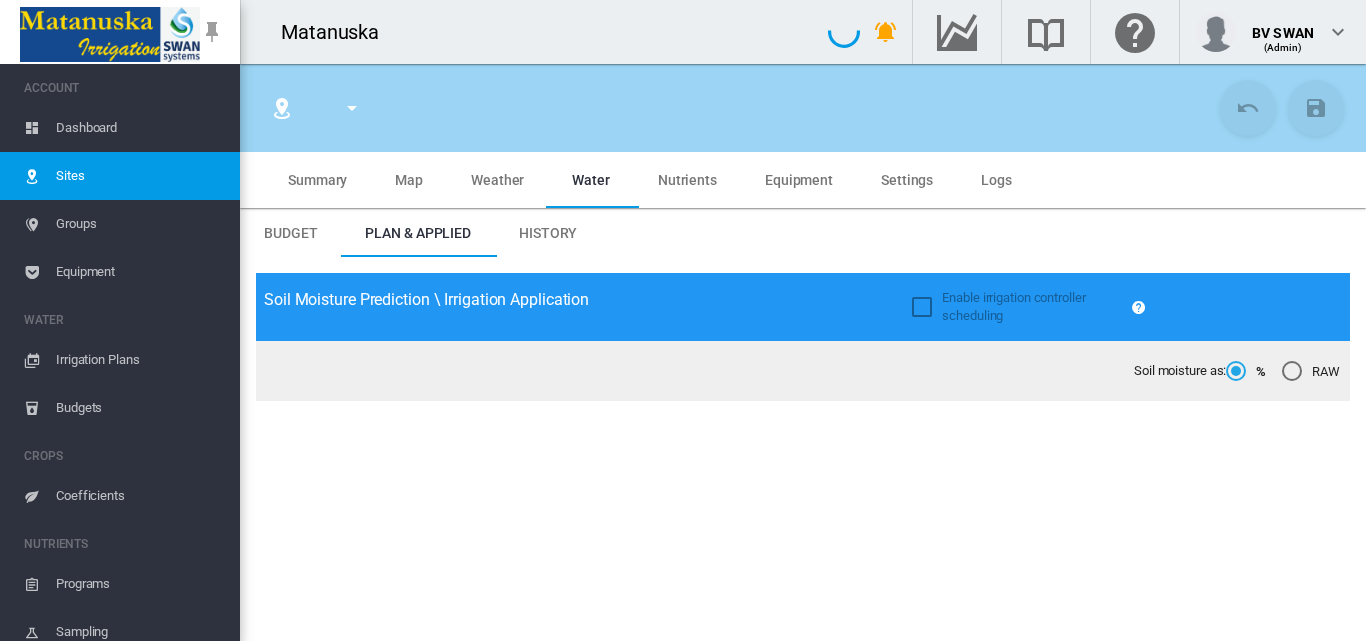 type on "****" 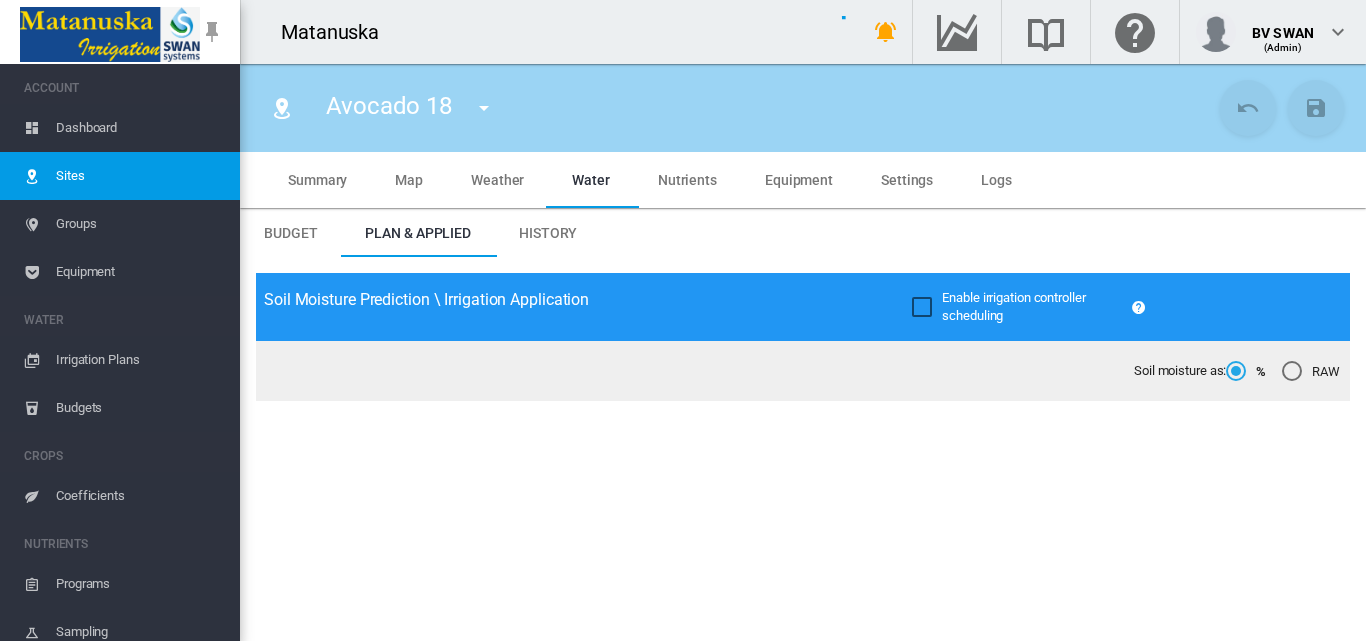 type on "**********" 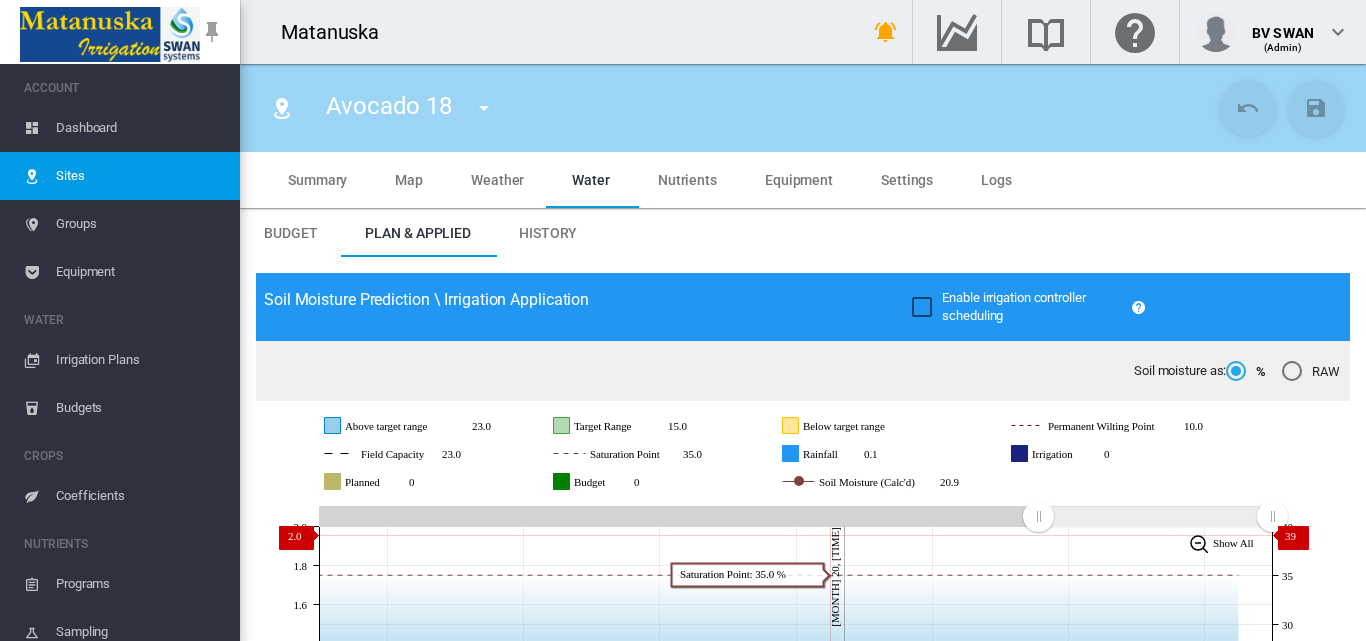 scroll, scrollTop: 300, scrollLeft: 0, axis: vertical 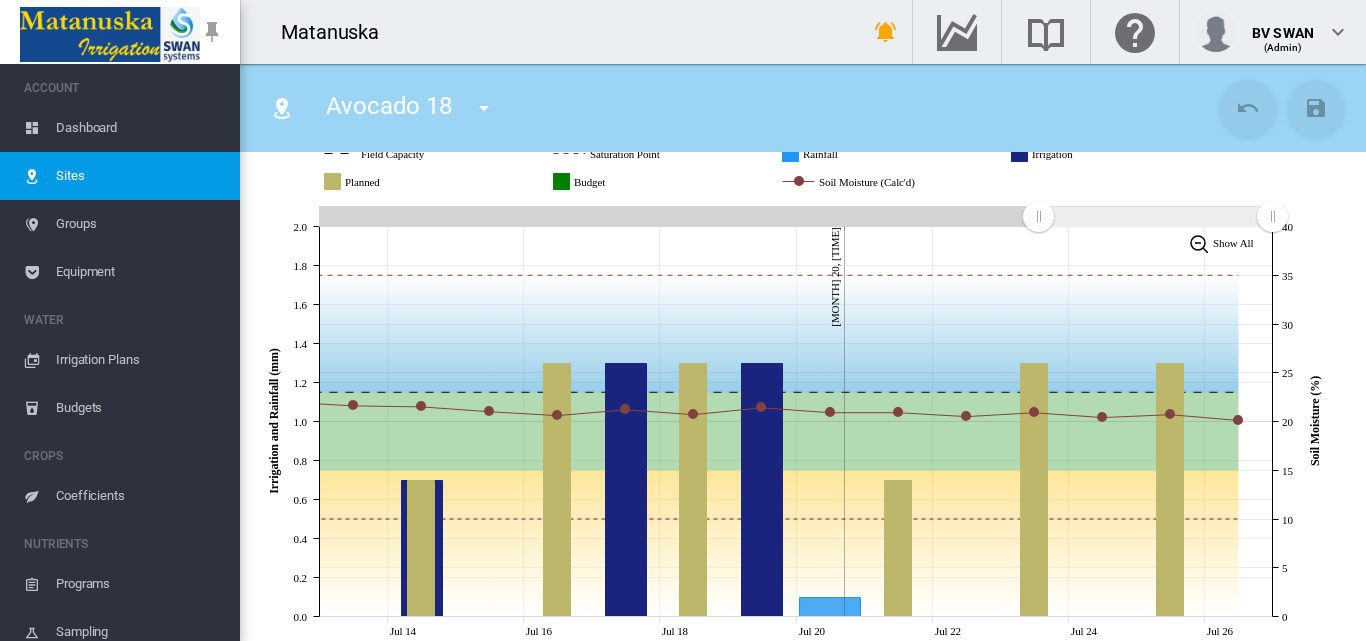 click on "Irrigation Plans" at bounding box center (140, 360) 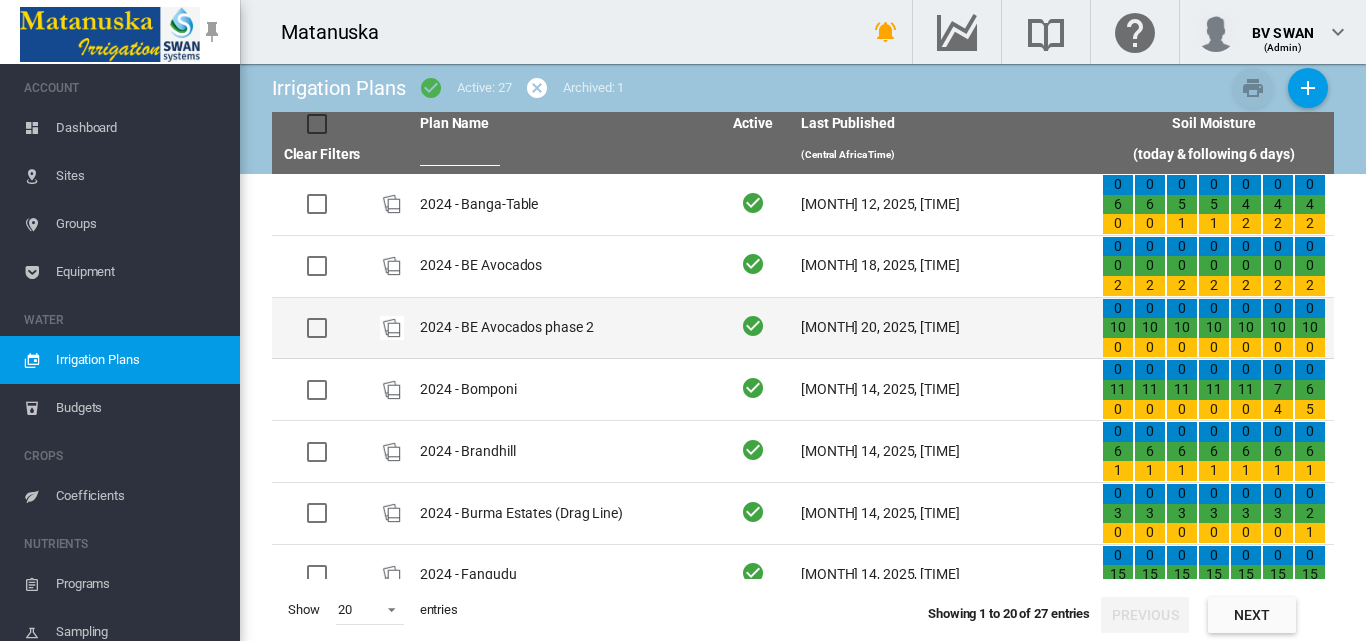 click on "2024 - BE Avocados phase 2" at bounding box center (562, 328) 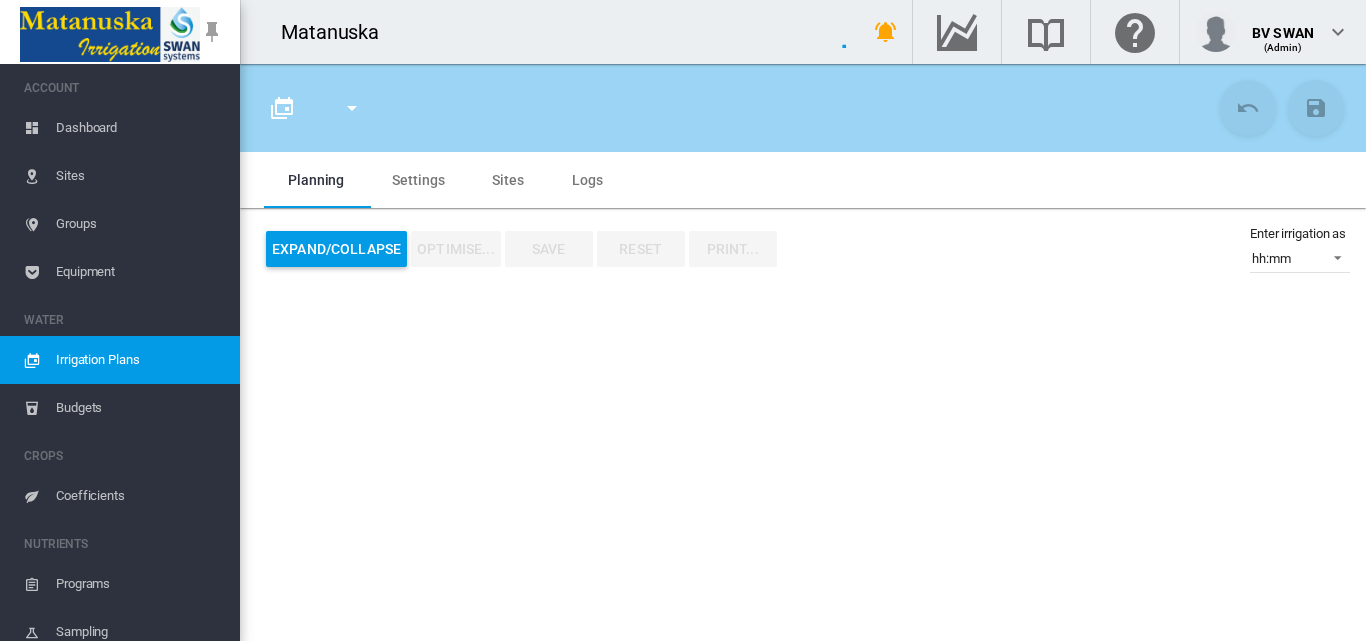 type on "**********" 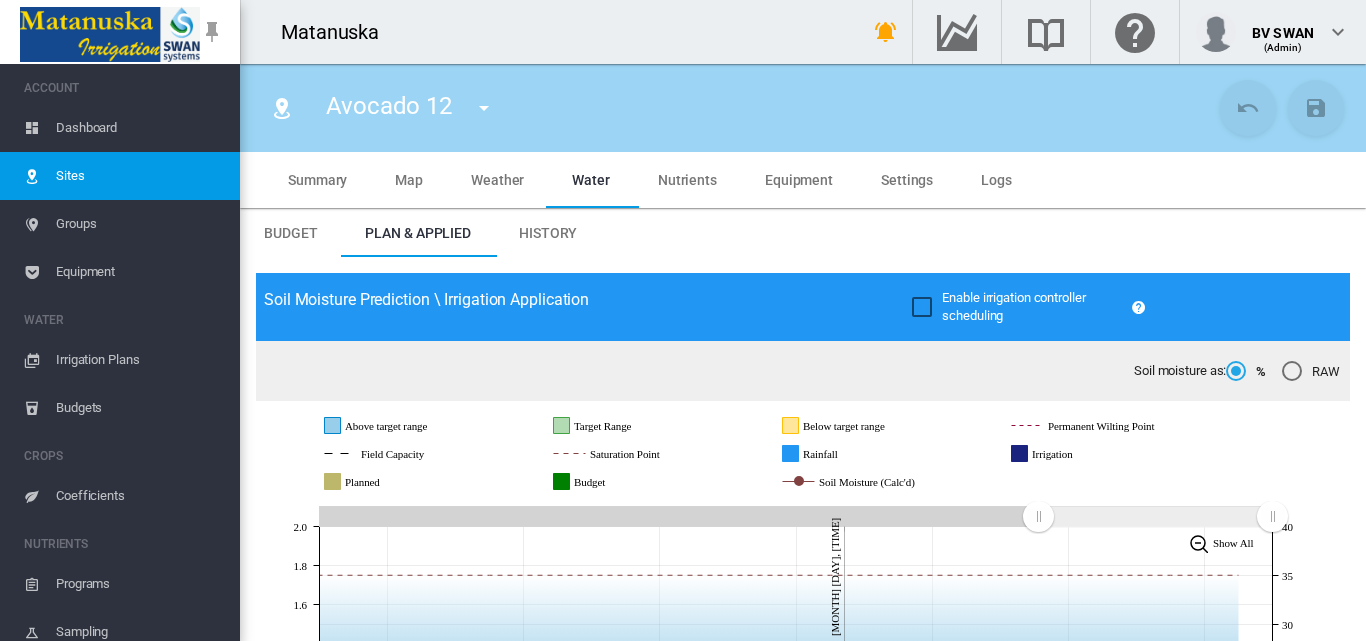 scroll, scrollTop: 0, scrollLeft: 0, axis: both 